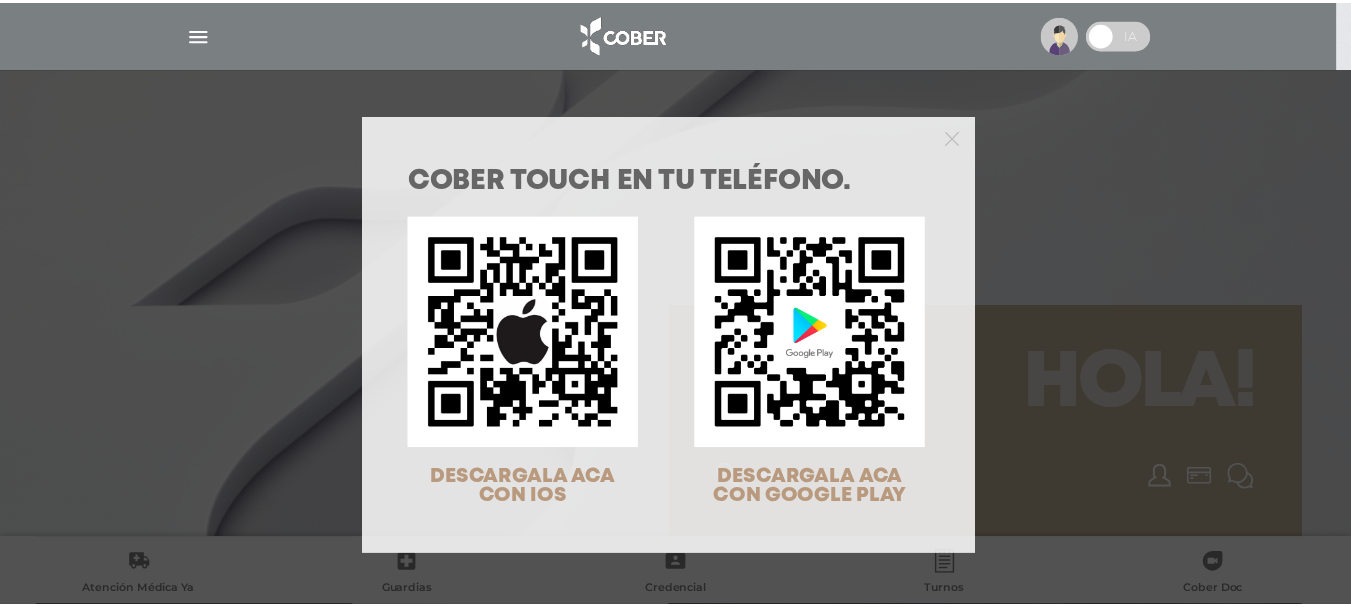 scroll, scrollTop: 0, scrollLeft: 0, axis: both 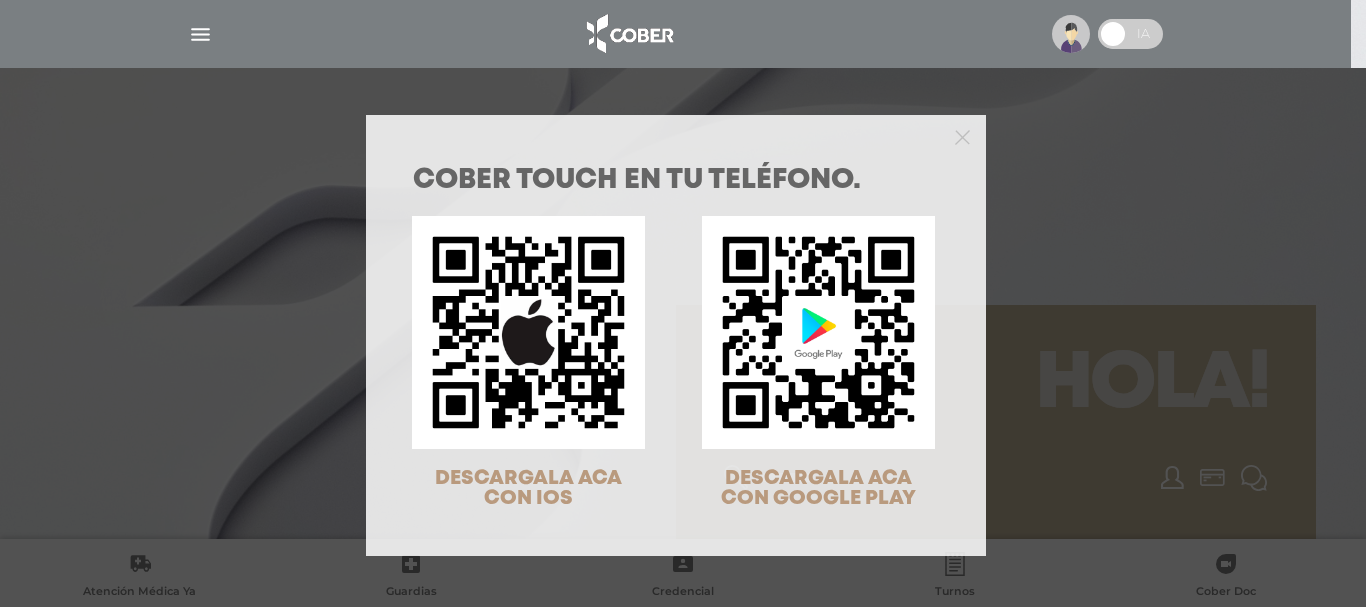 click on "COBER TOUCH en tu teléfono.
DESCARGALA ACA CON IOS
DESCARGALA ACA CON GOOGLE PLAY" at bounding box center [683, 303] 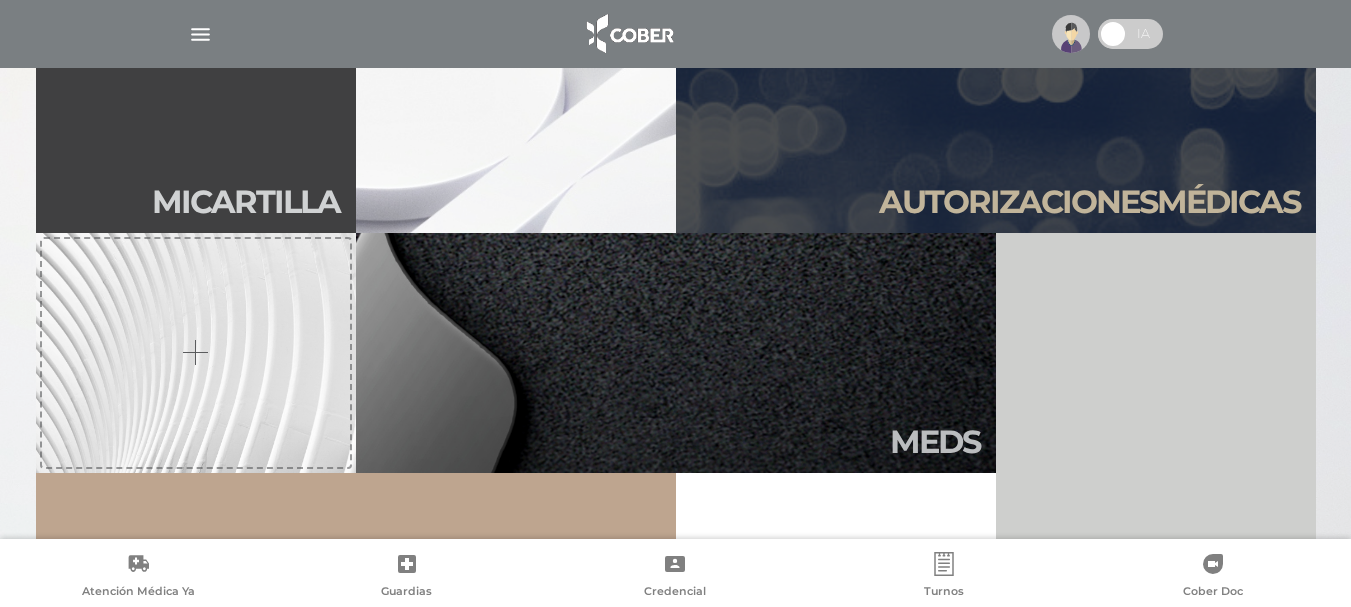 scroll, scrollTop: 600, scrollLeft: 0, axis: vertical 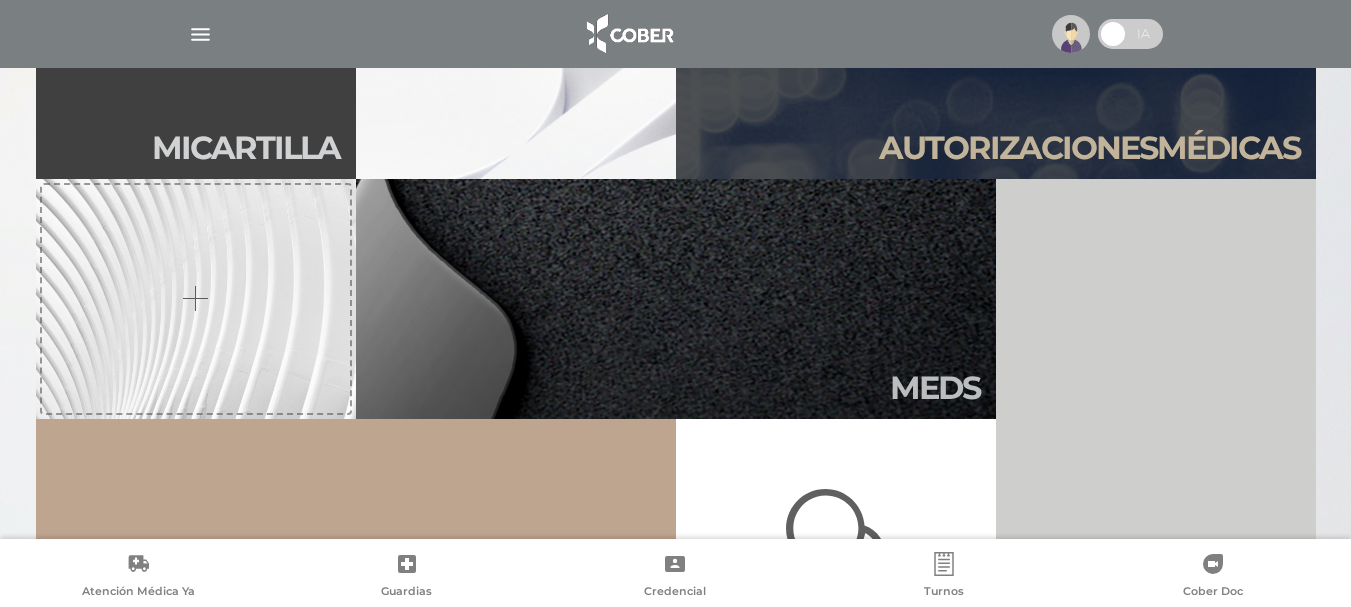 click on "Autori zaciones  médicas" at bounding box center [1089, 148] 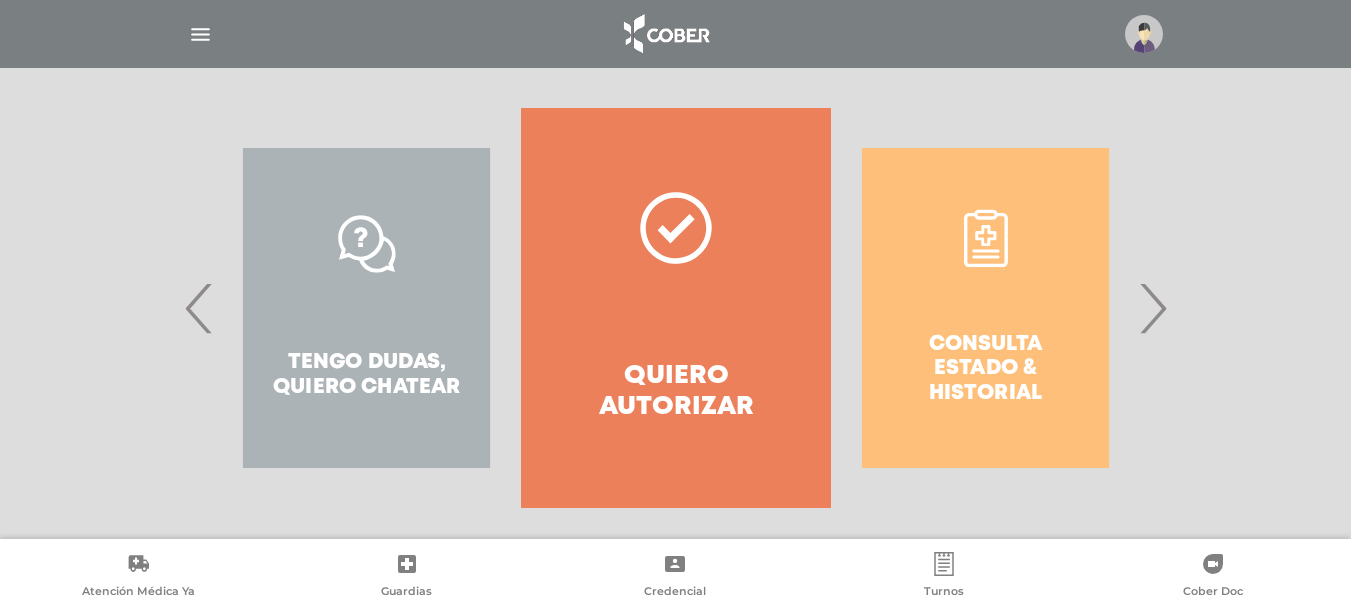 scroll, scrollTop: 397, scrollLeft: 0, axis: vertical 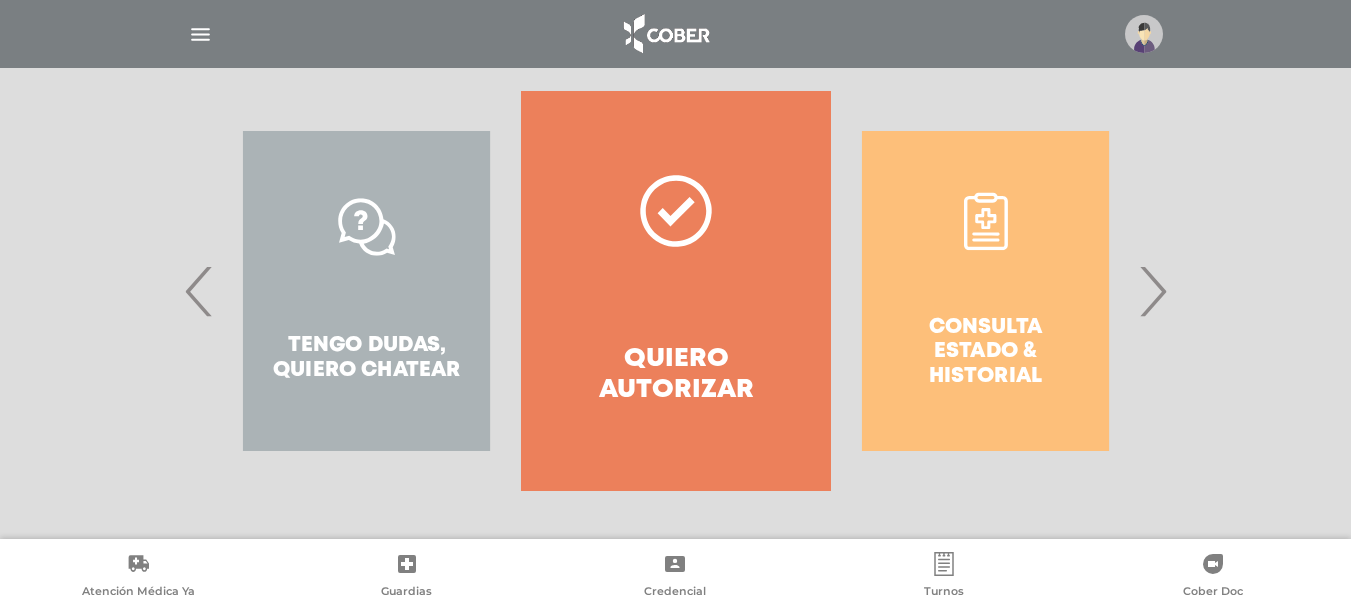 click on "Quiero autorizar" at bounding box center [675, 291] 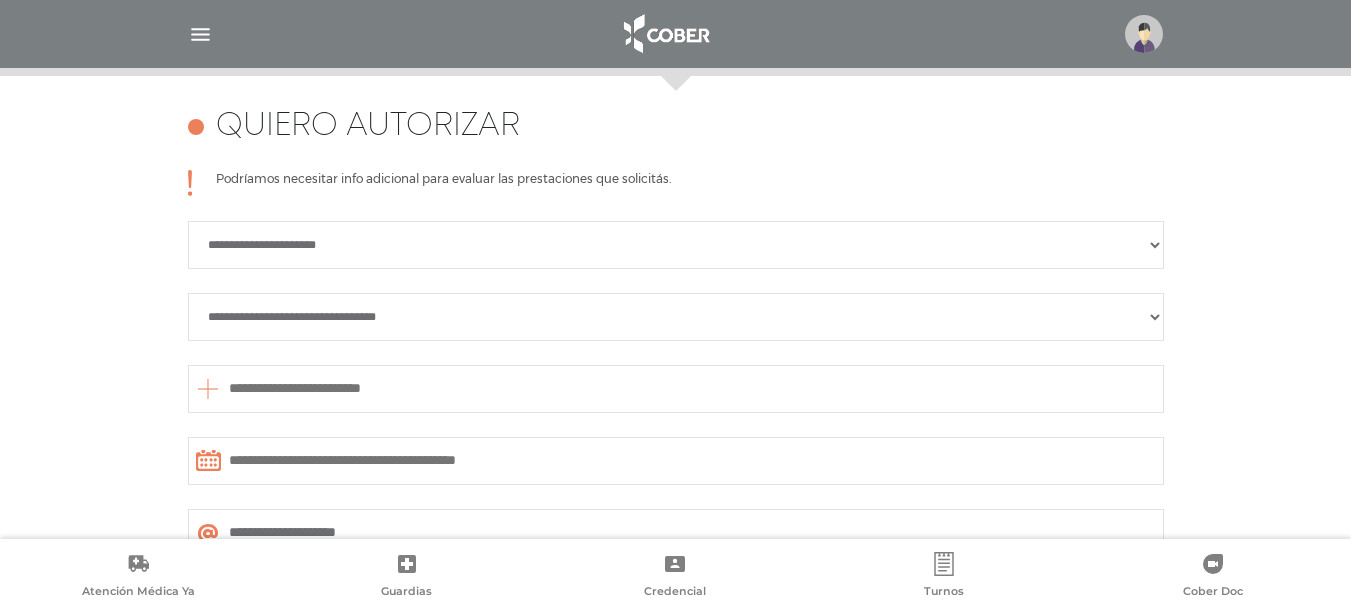 scroll, scrollTop: 888, scrollLeft: 0, axis: vertical 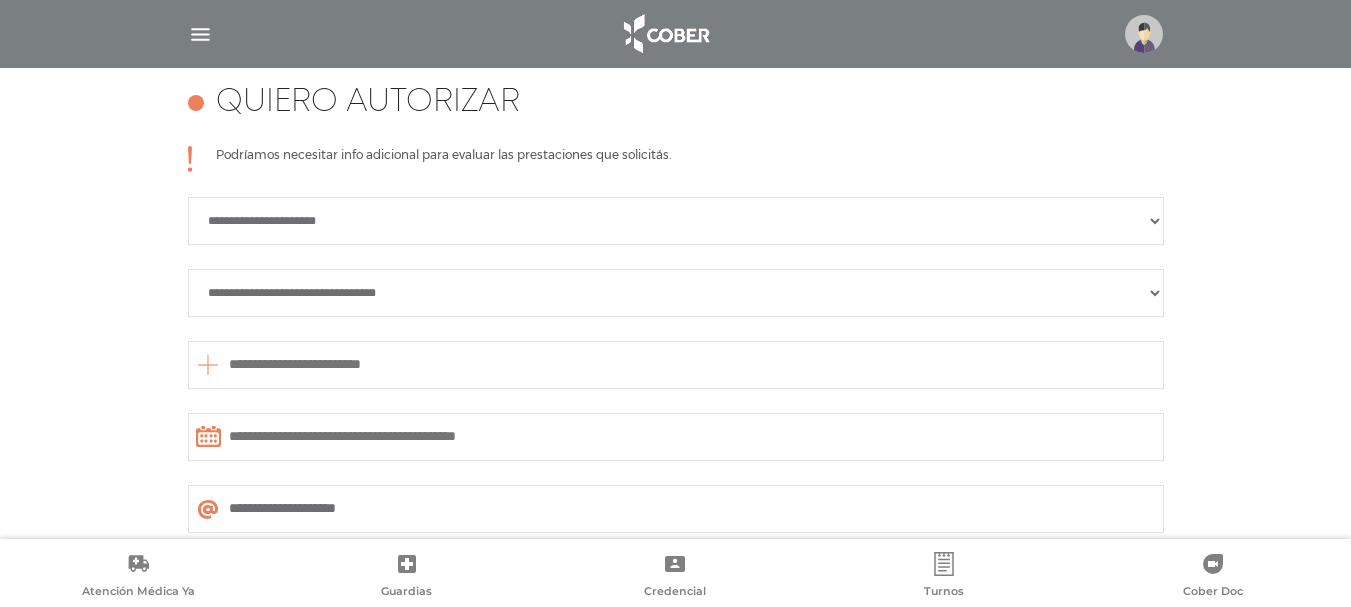 click on "**********" at bounding box center [676, 221] 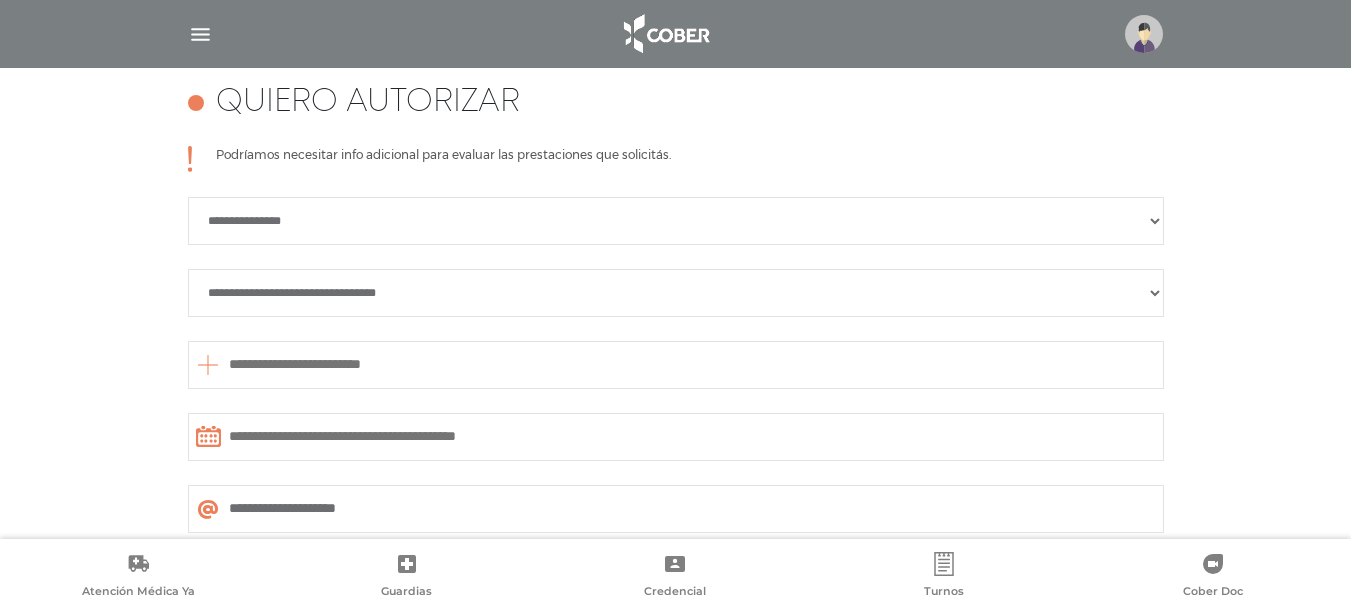 click on "**********" at bounding box center (676, 293) 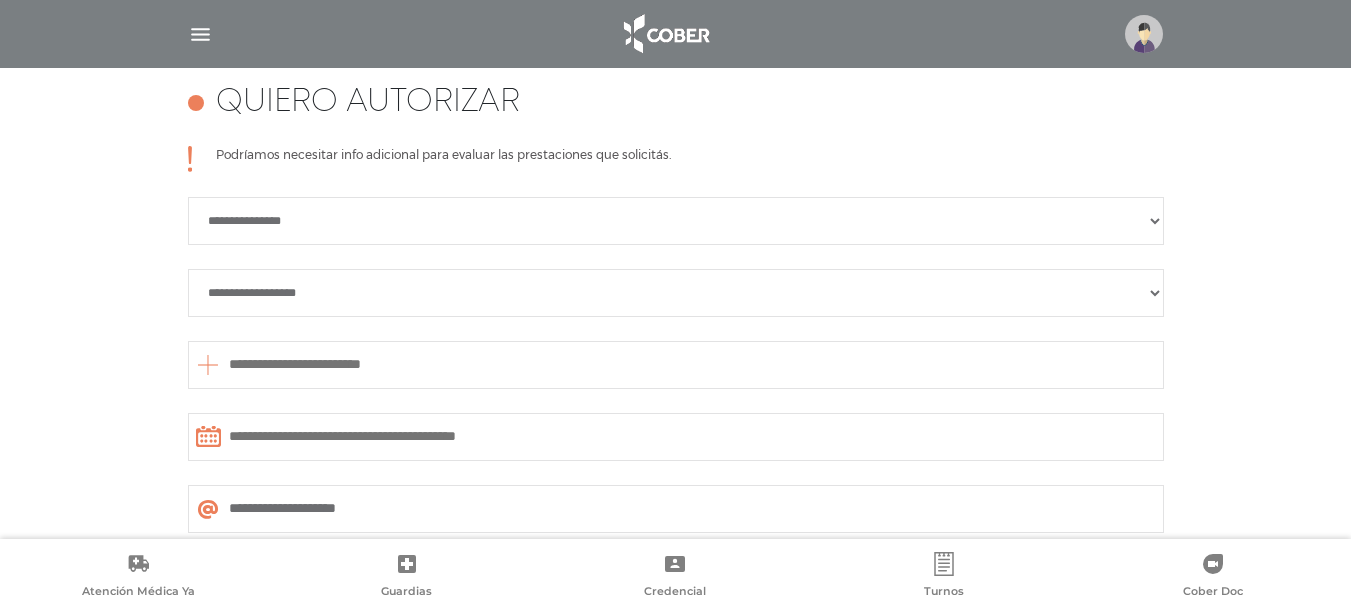 click on "**********" at bounding box center [676, 293] 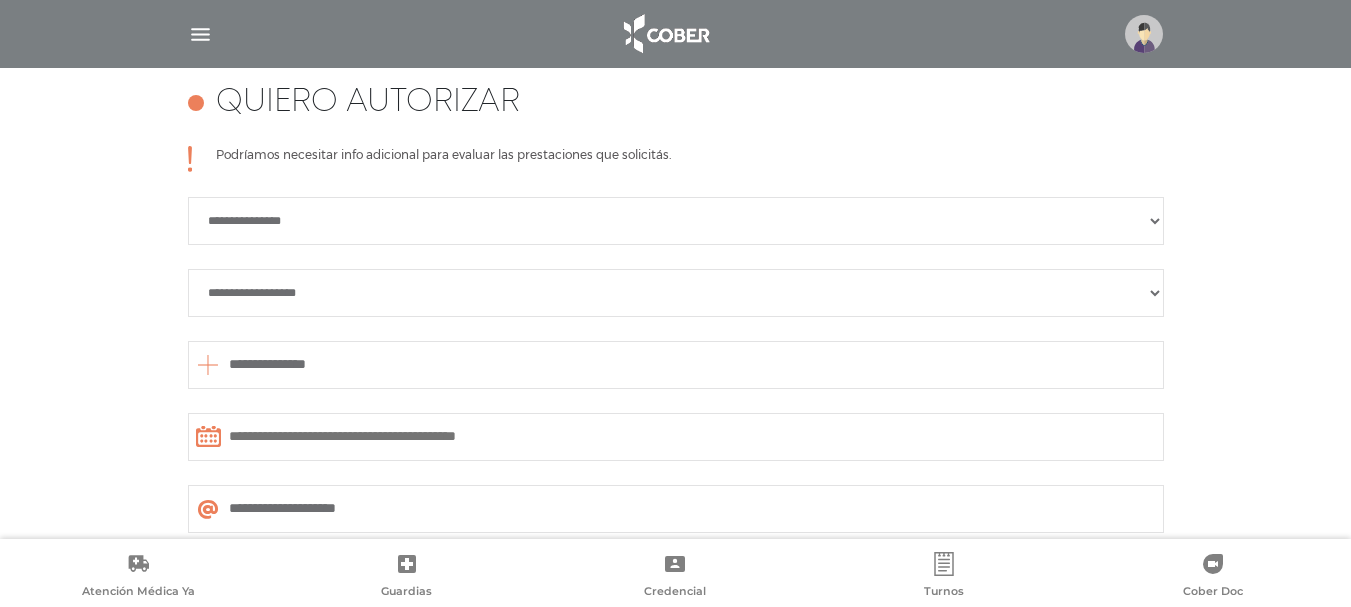 drag, startPoint x: 1209, startPoint y: 312, endPoint x: 1097, endPoint y: 349, distance: 117.953384 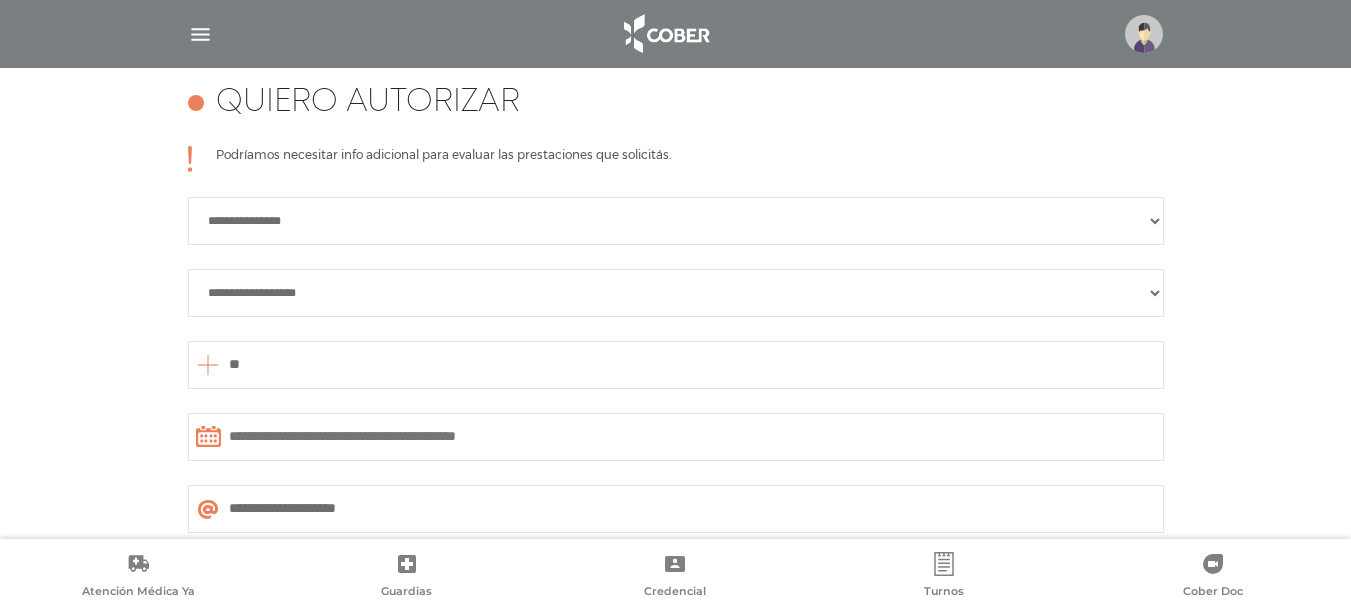 type on "*" 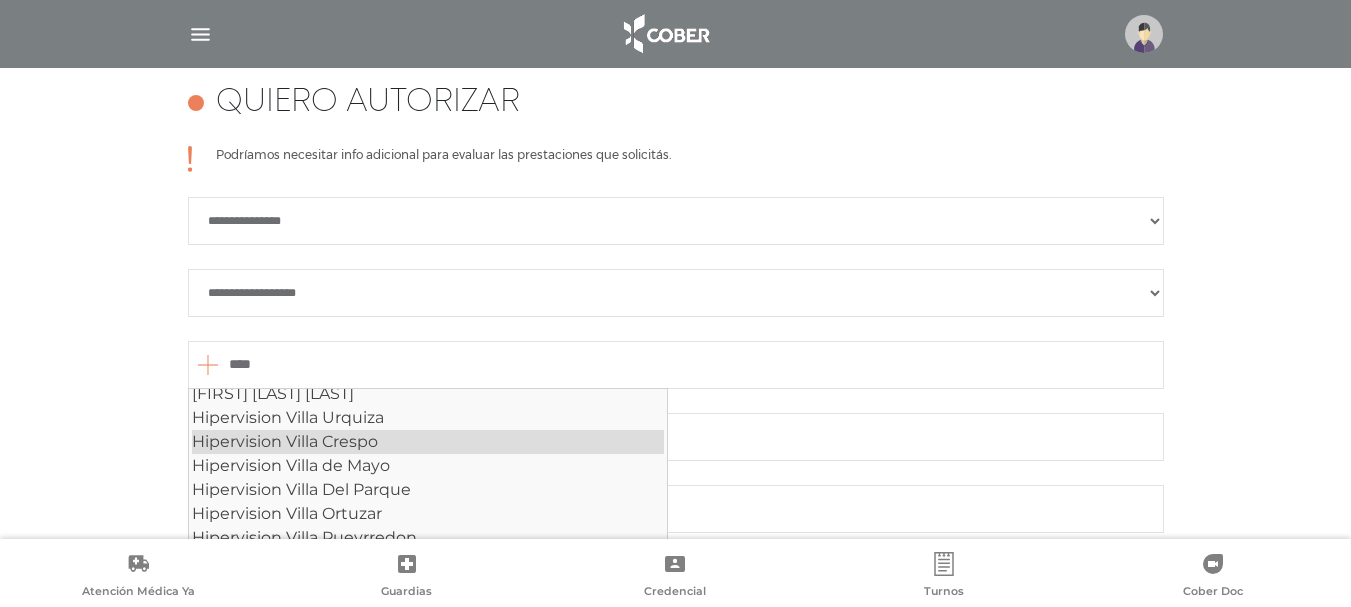 scroll, scrollTop: 178, scrollLeft: 0, axis: vertical 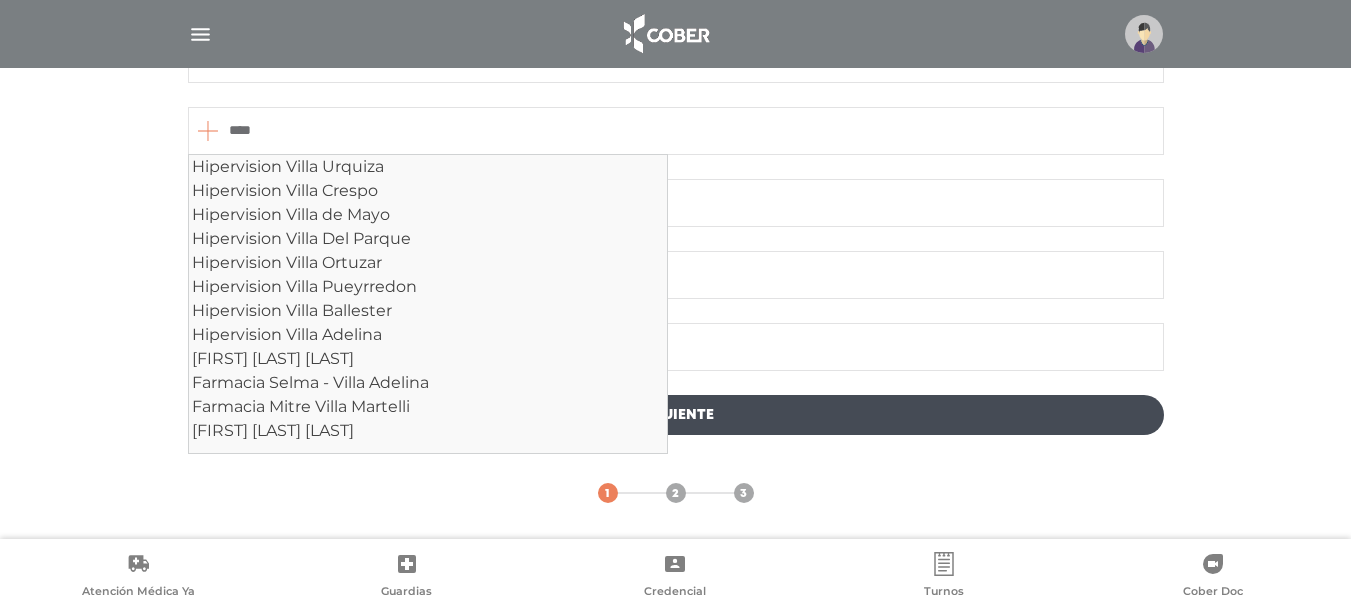 click on "**********" at bounding box center (676, 275) 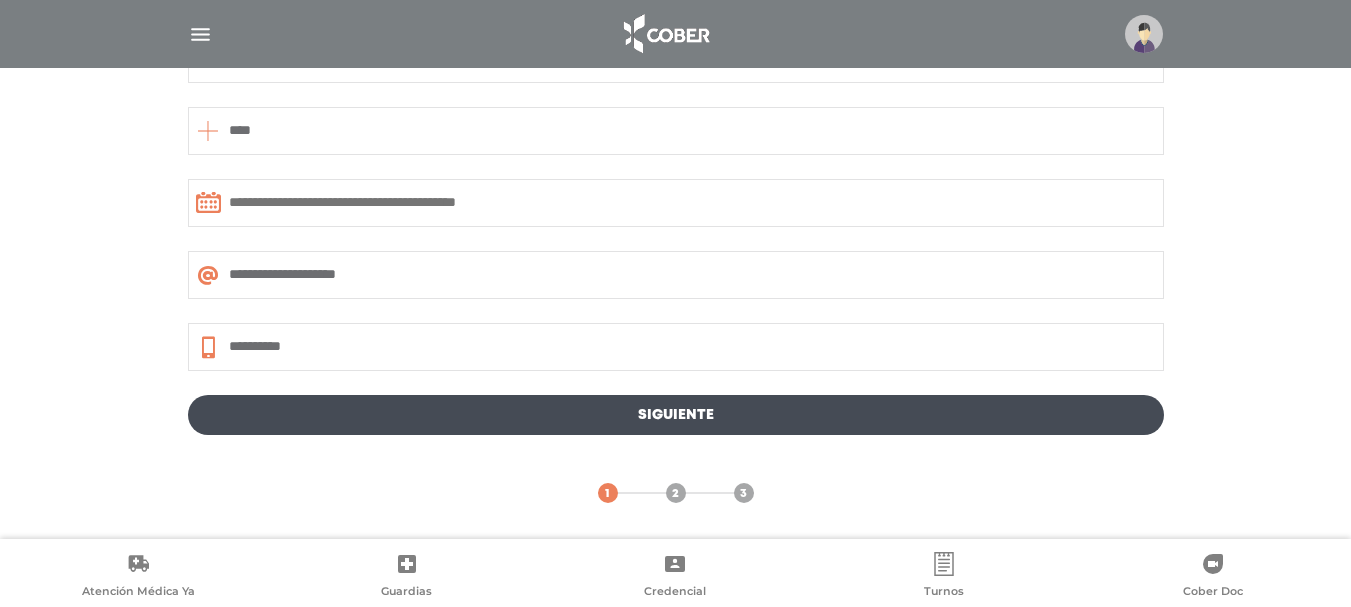 click on "****" at bounding box center [676, 131] 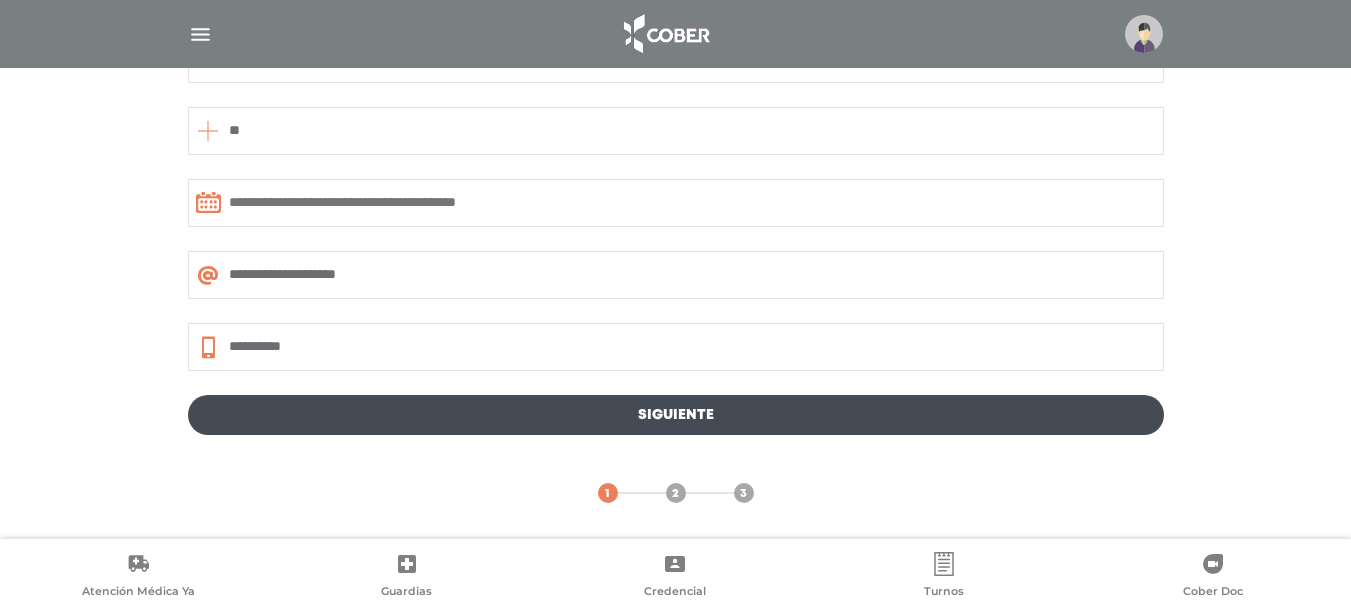 type on "*" 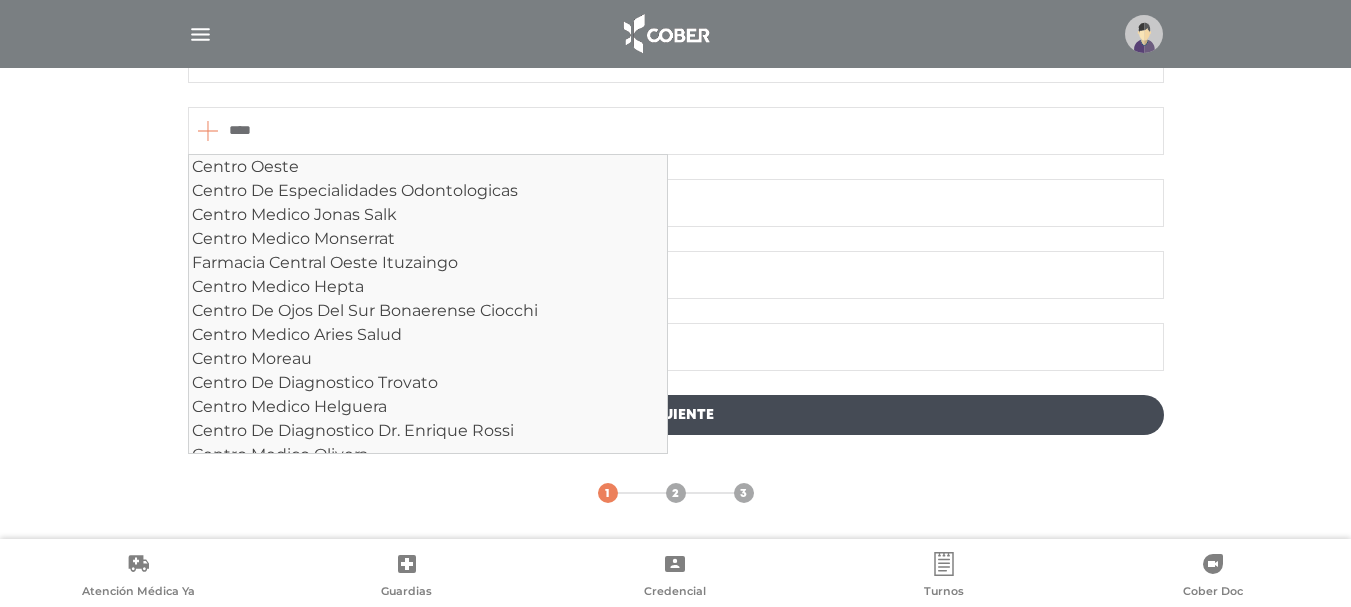 scroll, scrollTop: 0, scrollLeft: 0, axis: both 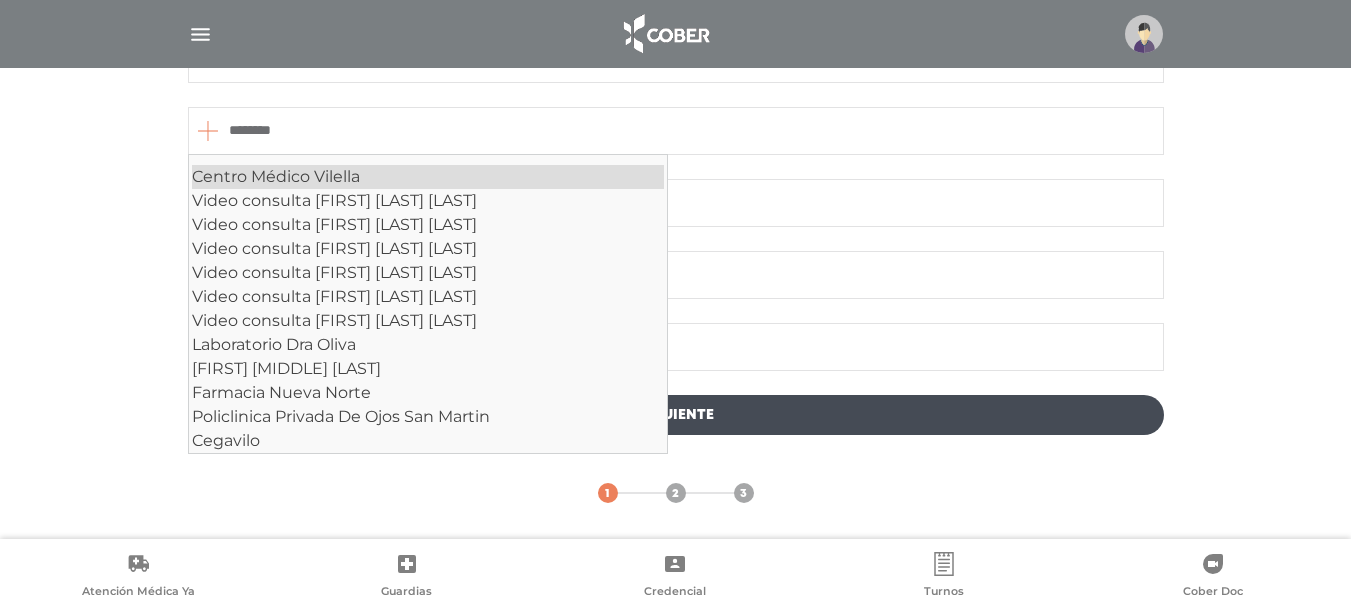 click on "Centro Médico Vilella" at bounding box center (428, 177) 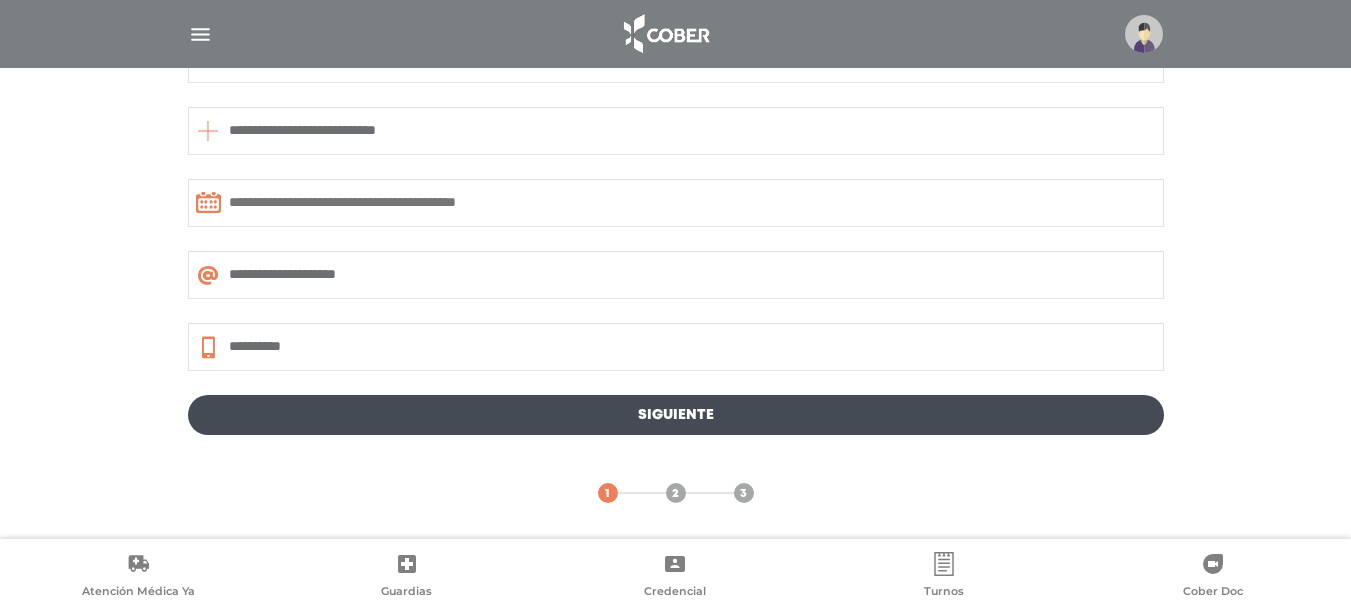type on "**********" 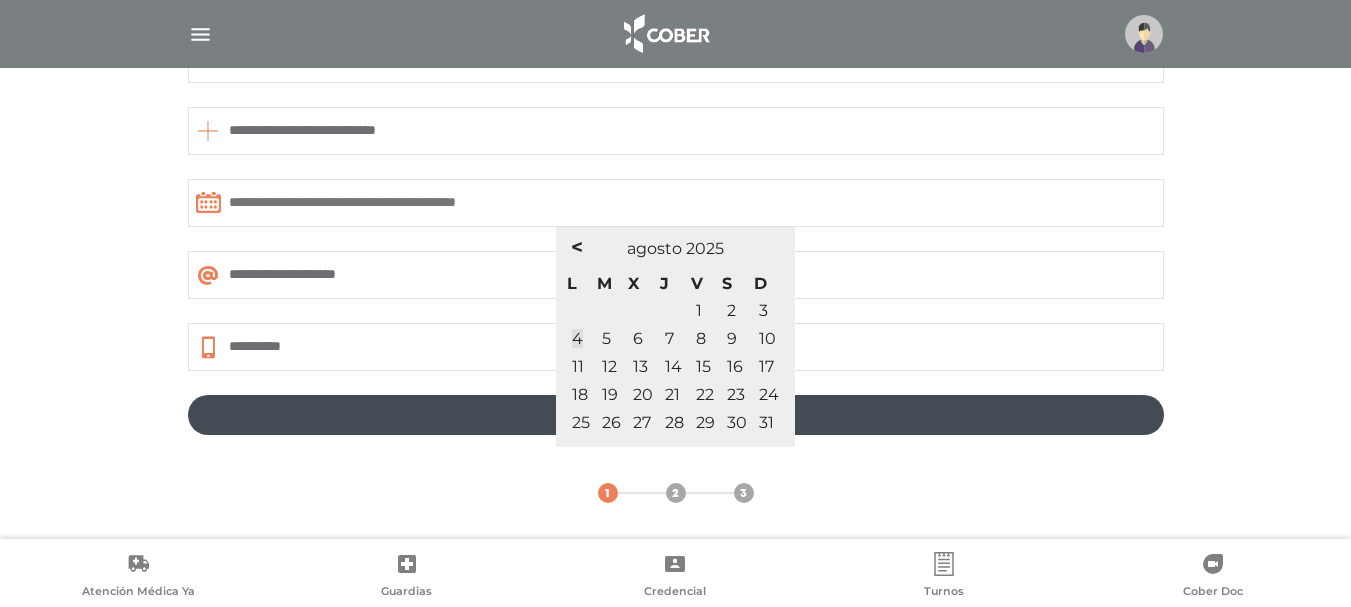 click at bounding box center (676, 203) 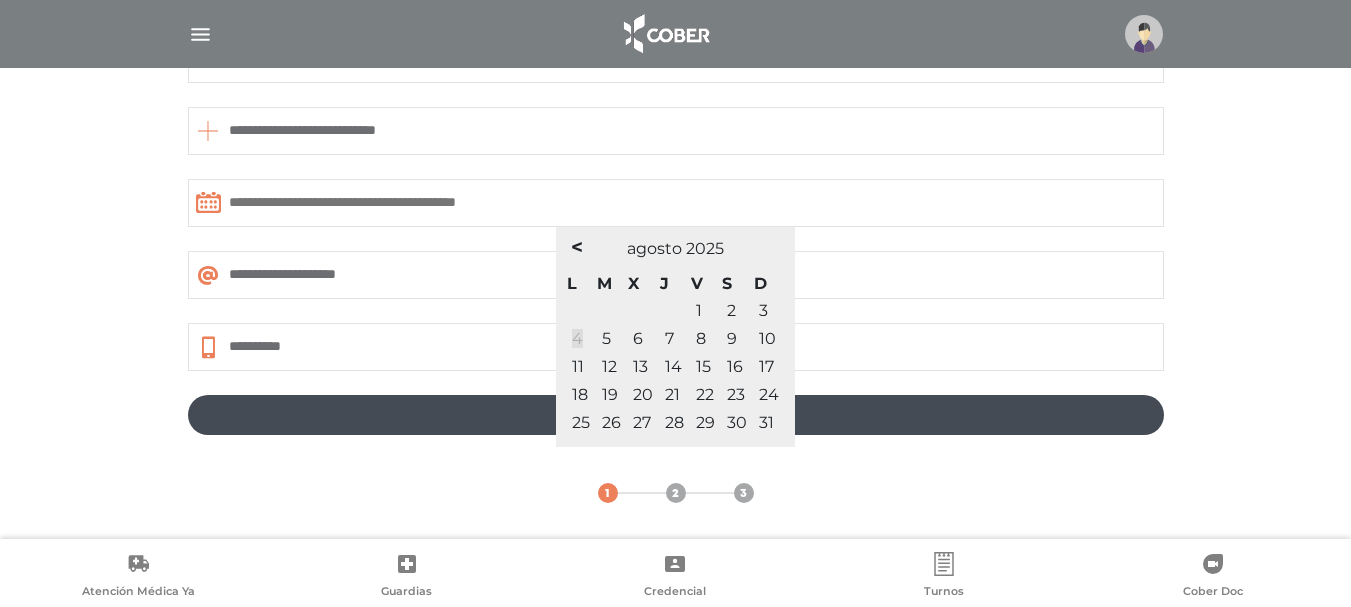 click on "4" at bounding box center [577, 338] 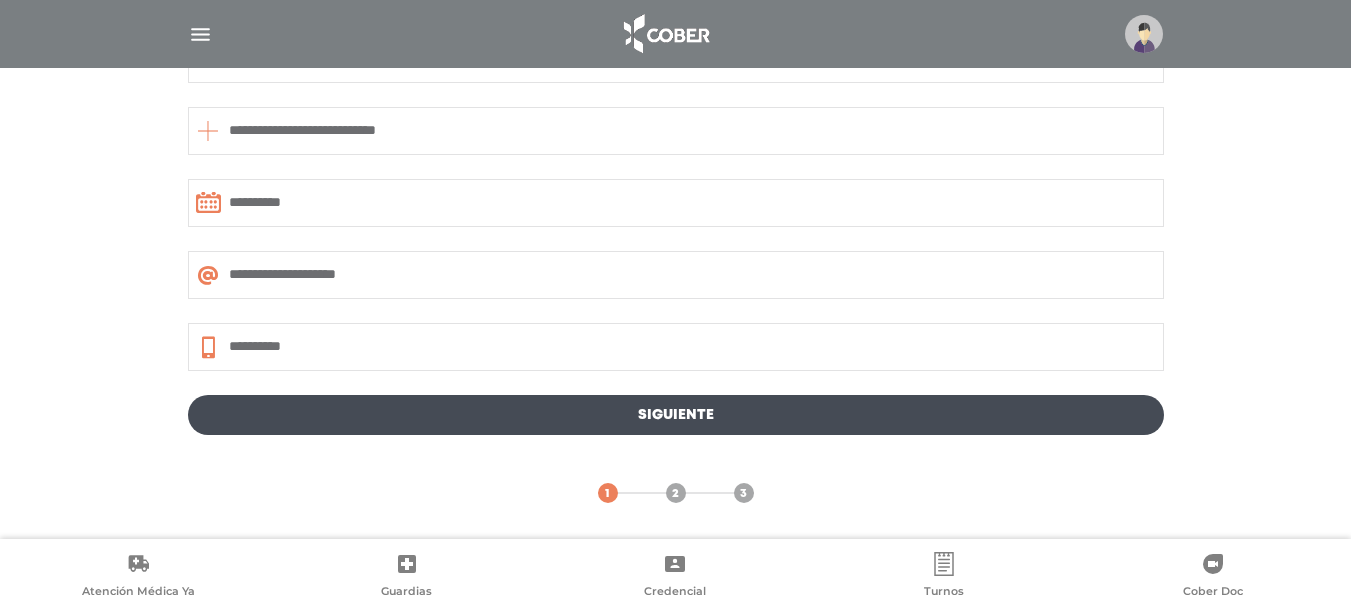 click on "Siguiente" at bounding box center [676, 415] 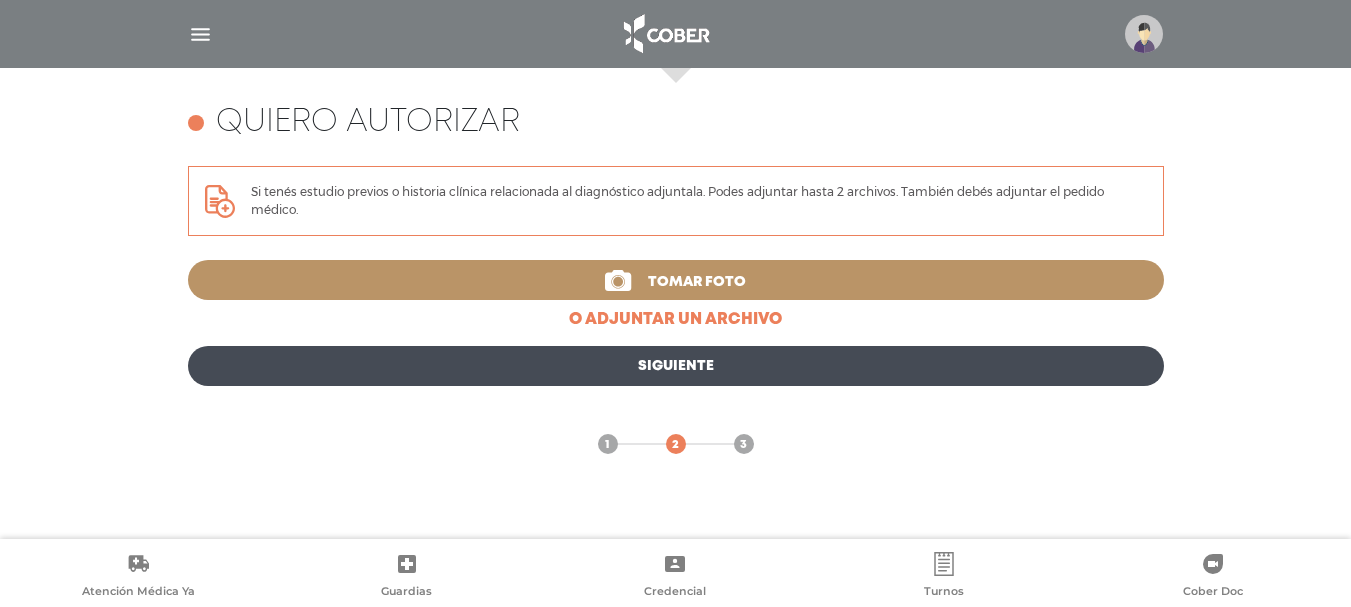 scroll, scrollTop: 819, scrollLeft: 0, axis: vertical 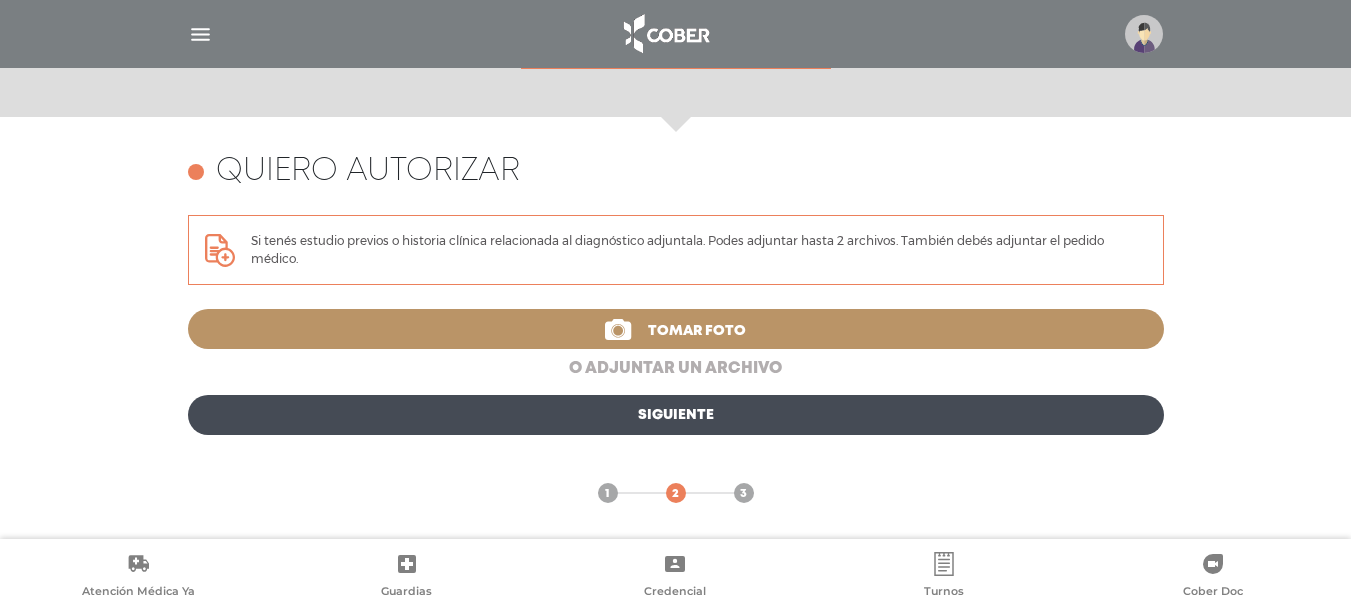 click on "o adjuntar un archivo" at bounding box center (676, 369) 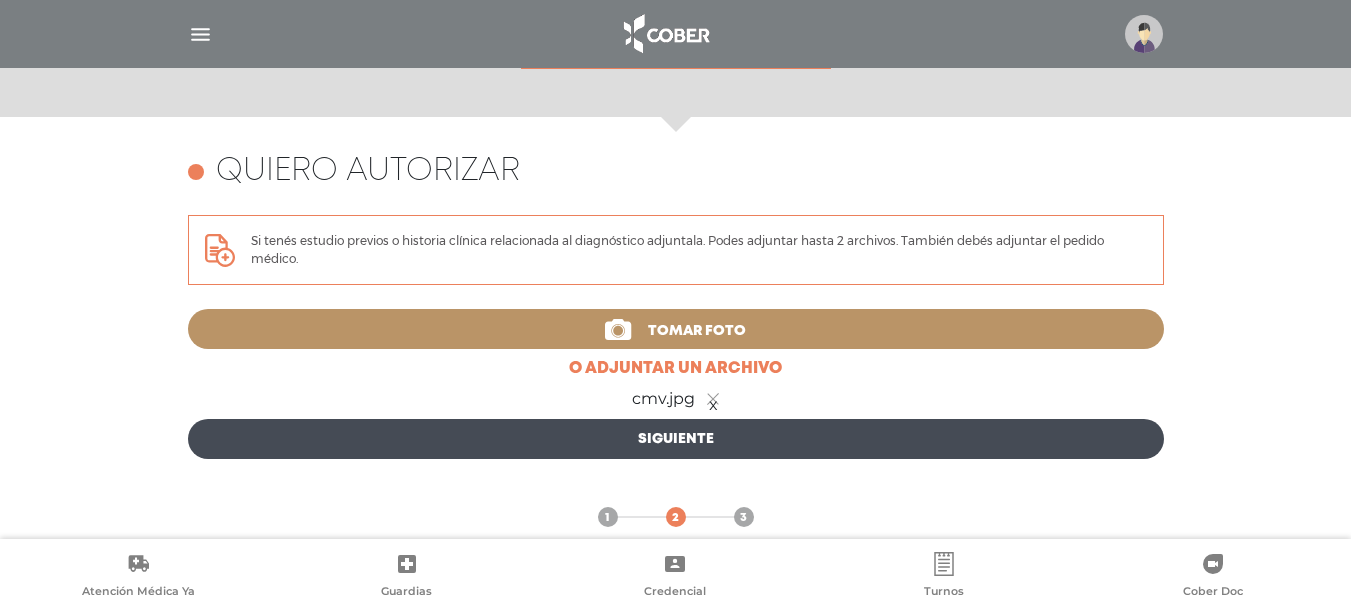 click on "Tomar foto" at bounding box center (697, 331) 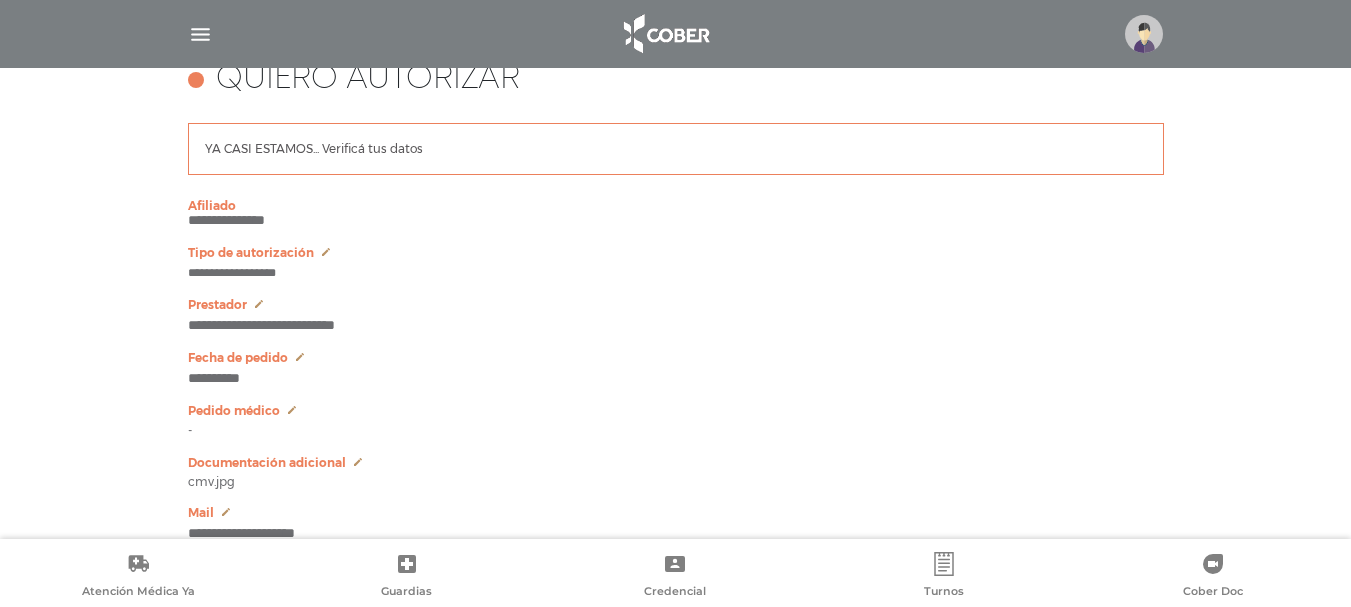 scroll, scrollTop: 1036, scrollLeft: 0, axis: vertical 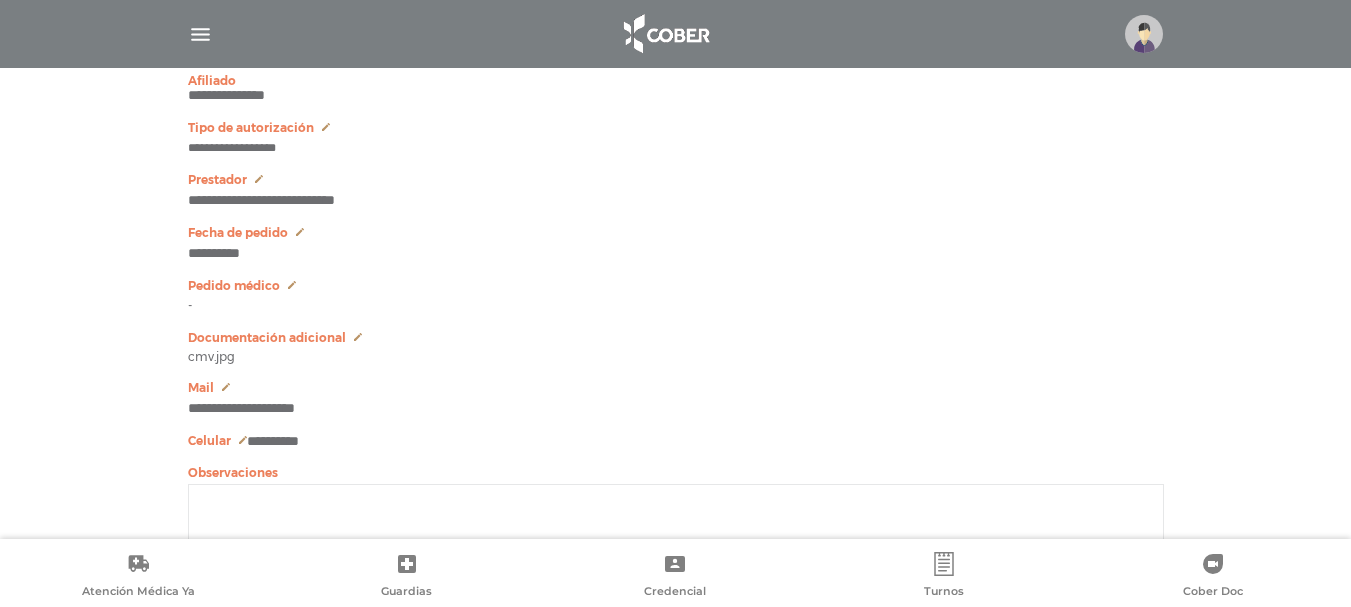 click on "-" at bounding box center (676, 306) 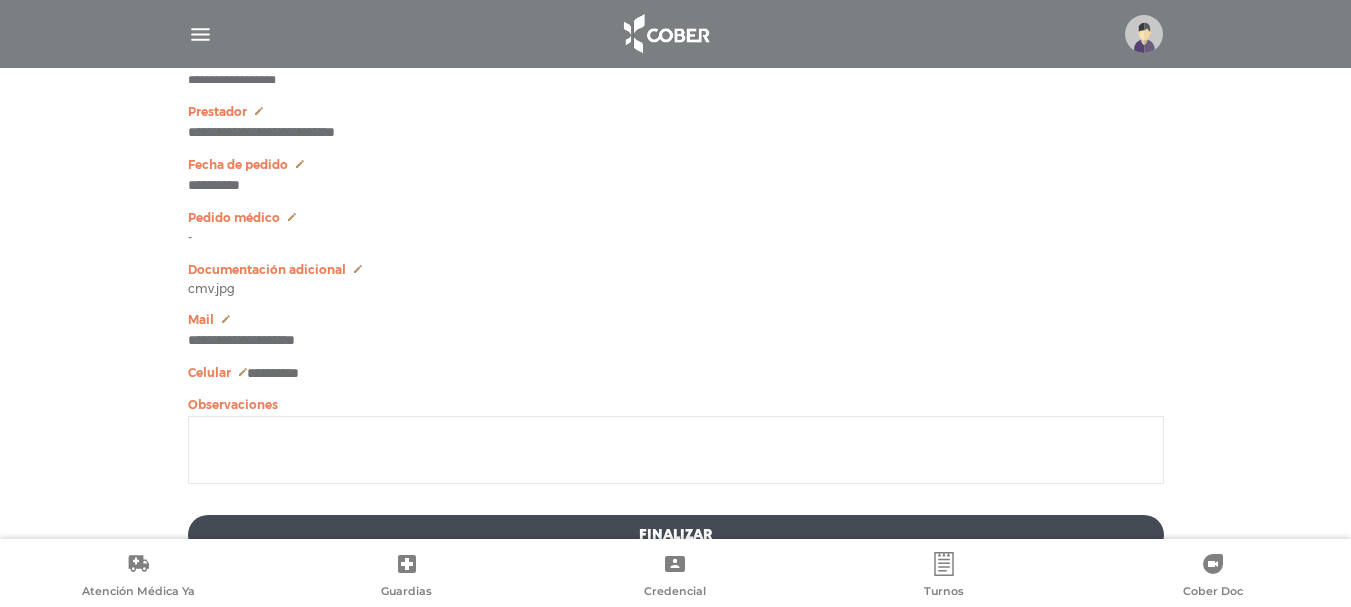 scroll, scrollTop: 1236, scrollLeft: 0, axis: vertical 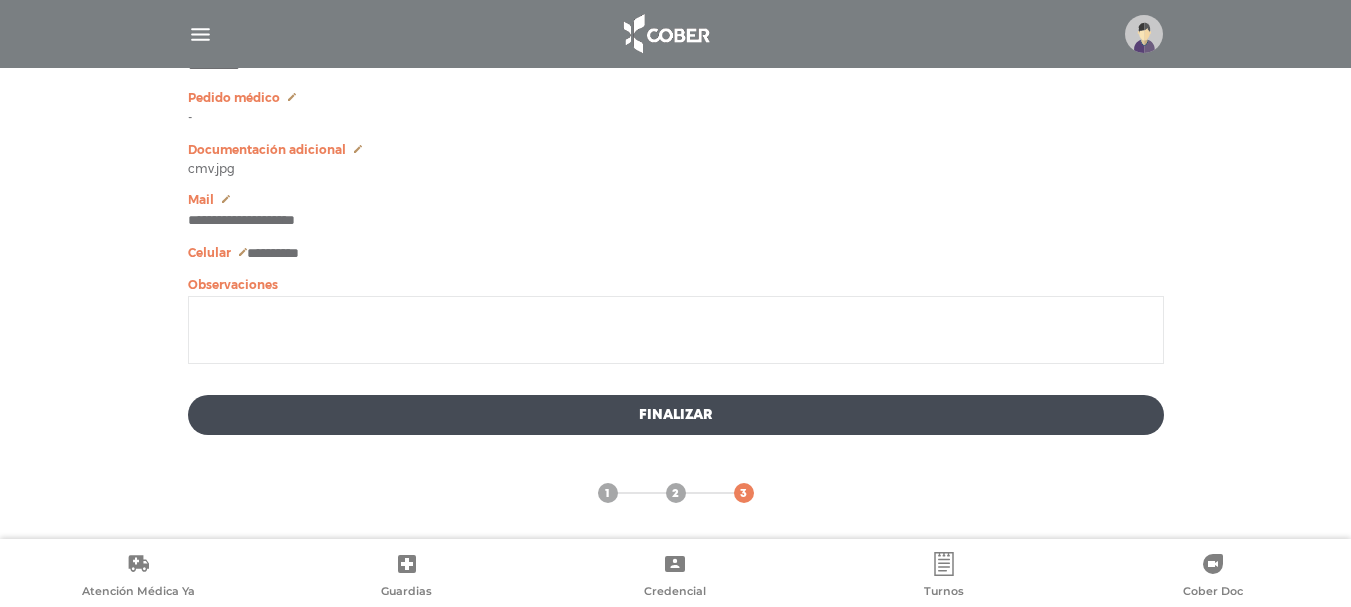 click on "2" at bounding box center [676, 493] 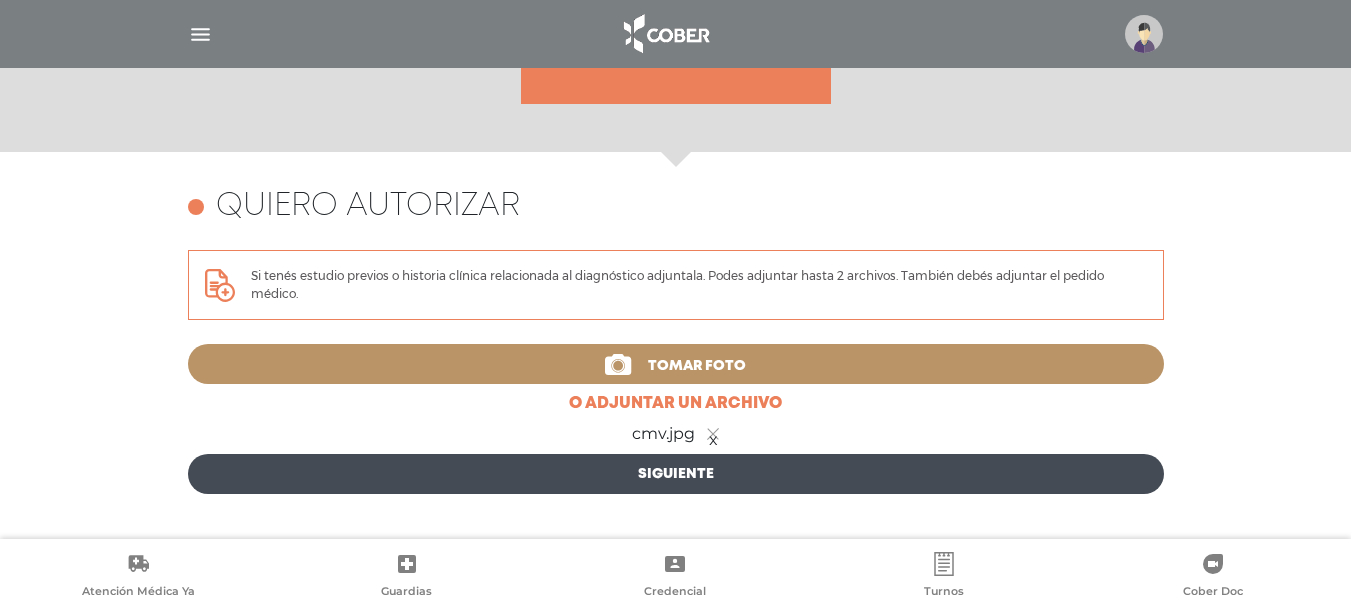 scroll, scrollTop: 868, scrollLeft: 0, axis: vertical 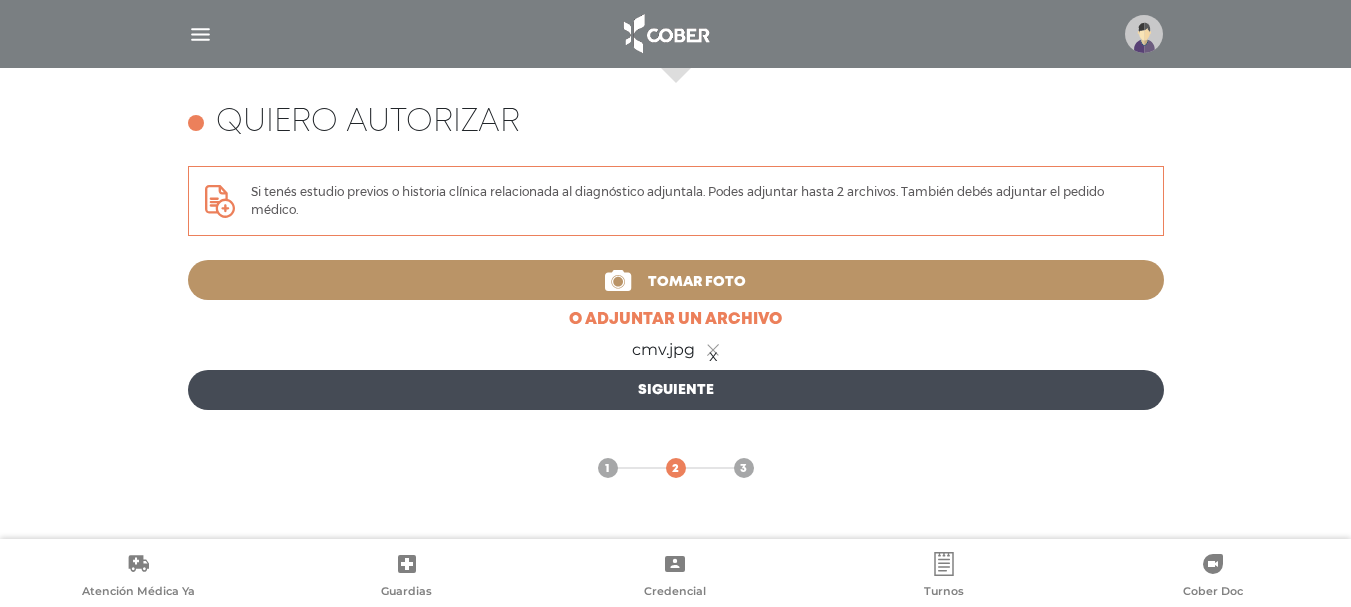 click on "1 2 3" at bounding box center [676, 468] 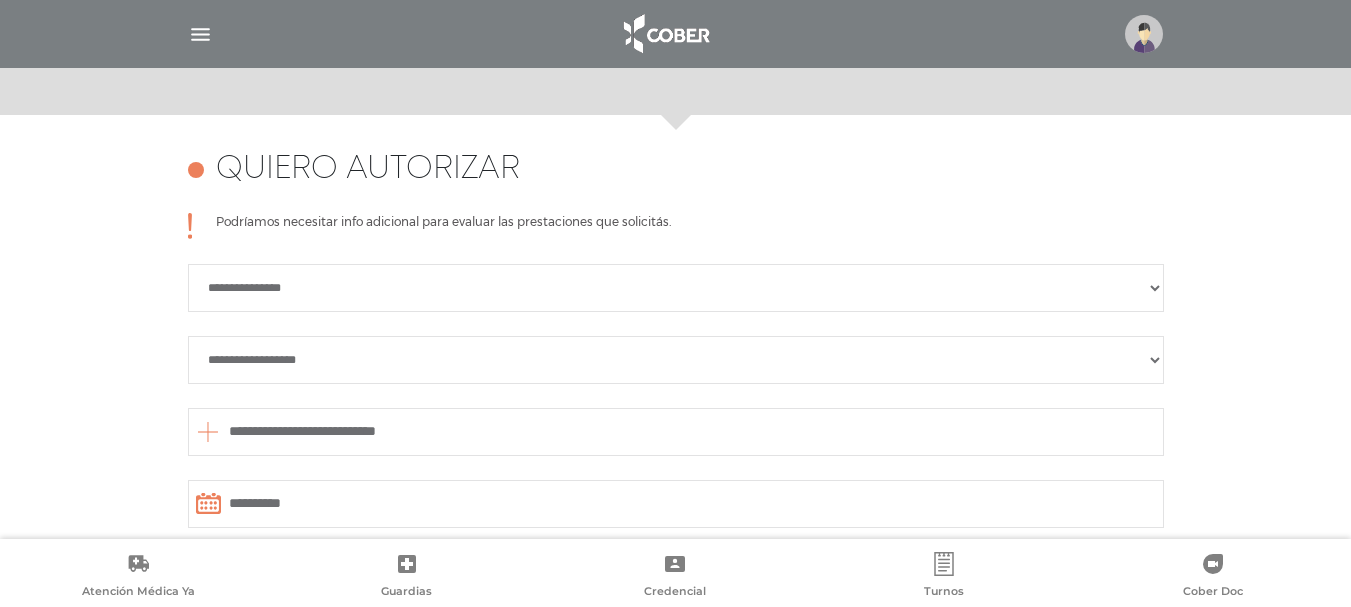 scroll, scrollTop: 822, scrollLeft: 0, axis: vertical 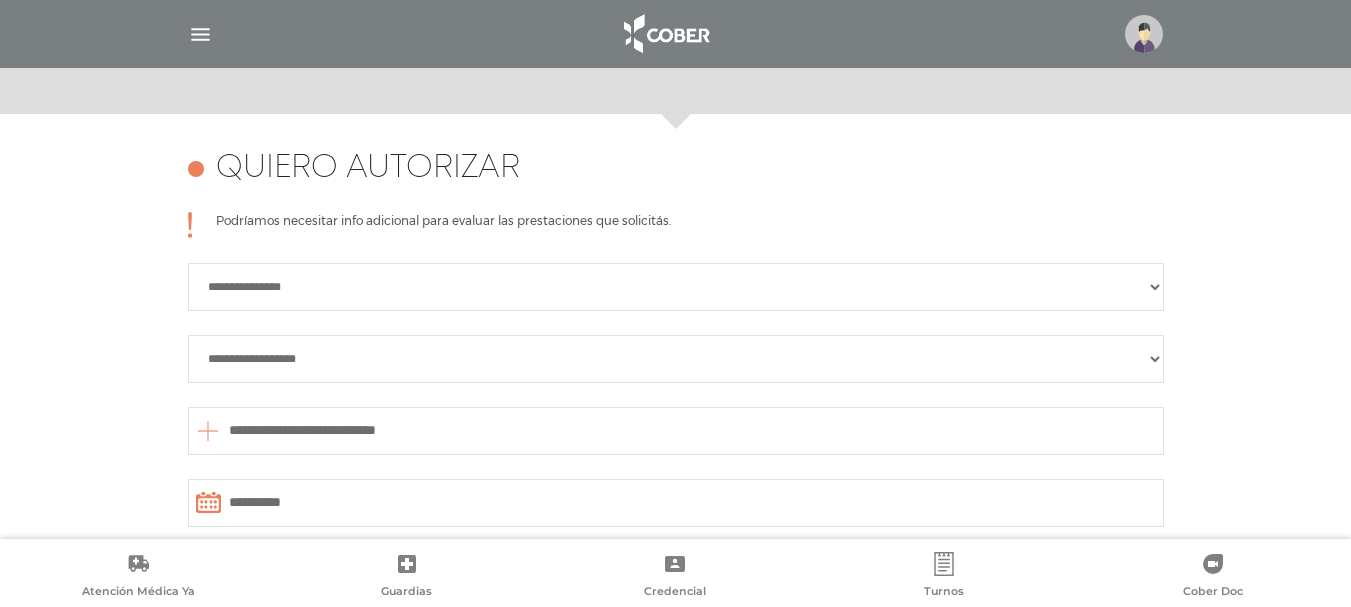 click on "**********" at bounding box center (676, 359) 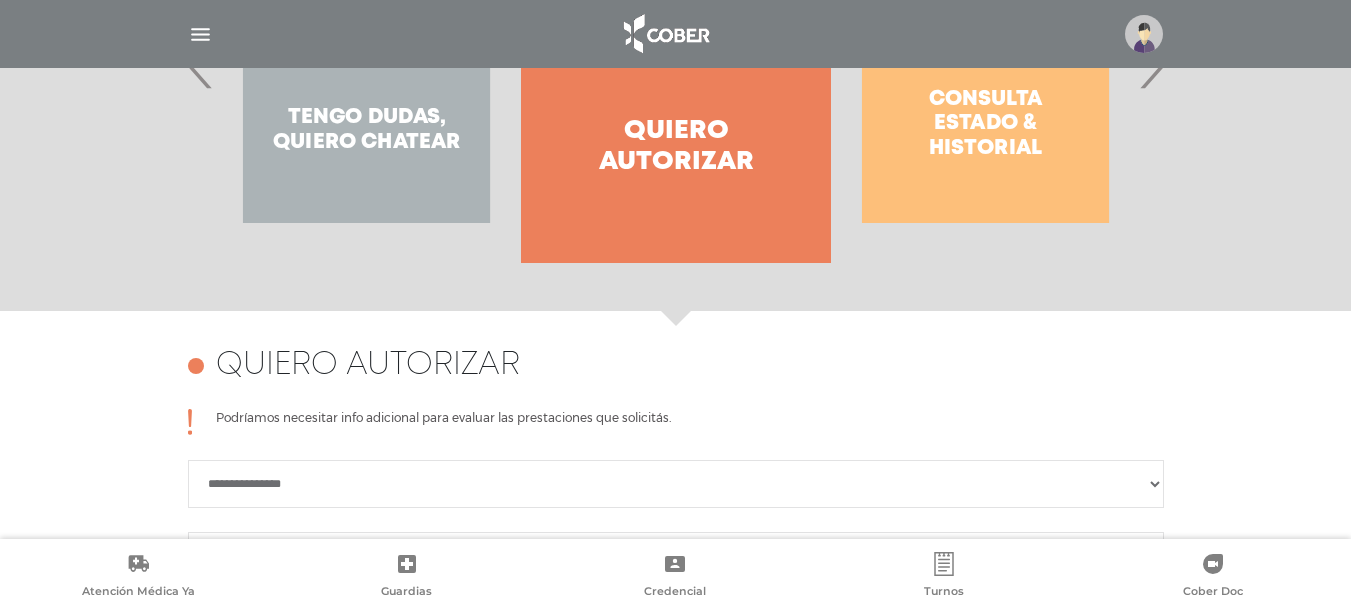 scroll, scrollTop: 622, scrollLeft: 0, axis: vertical 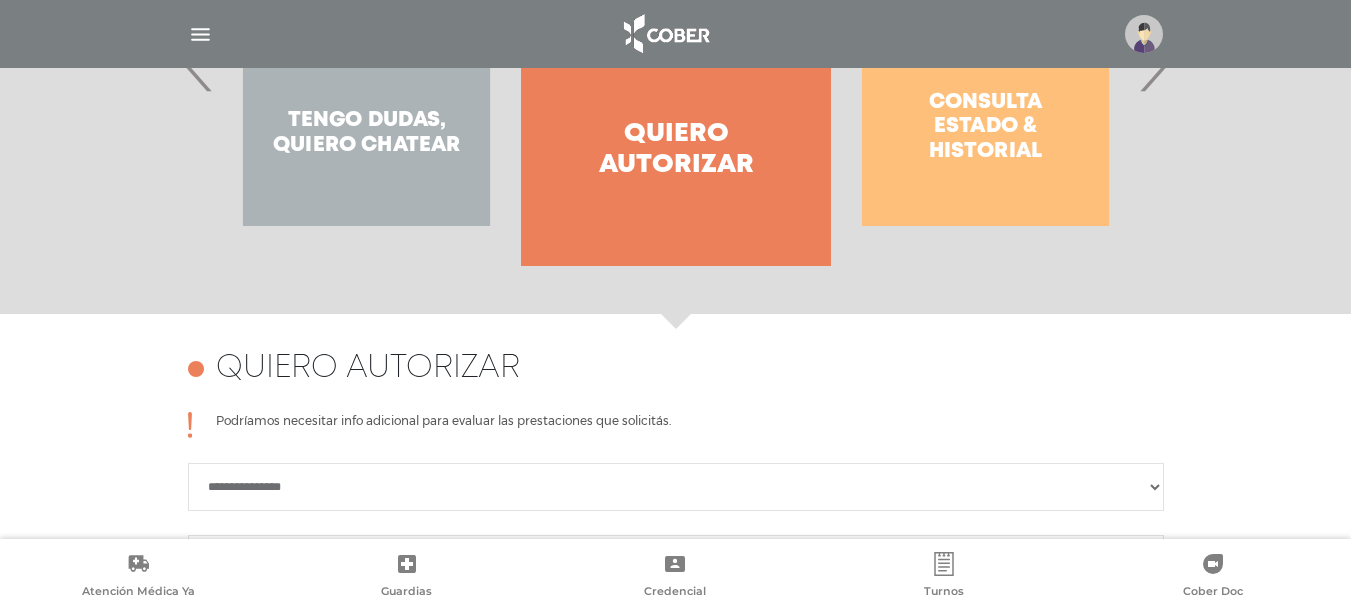 click on "**********" at bounding box center (676, 487) 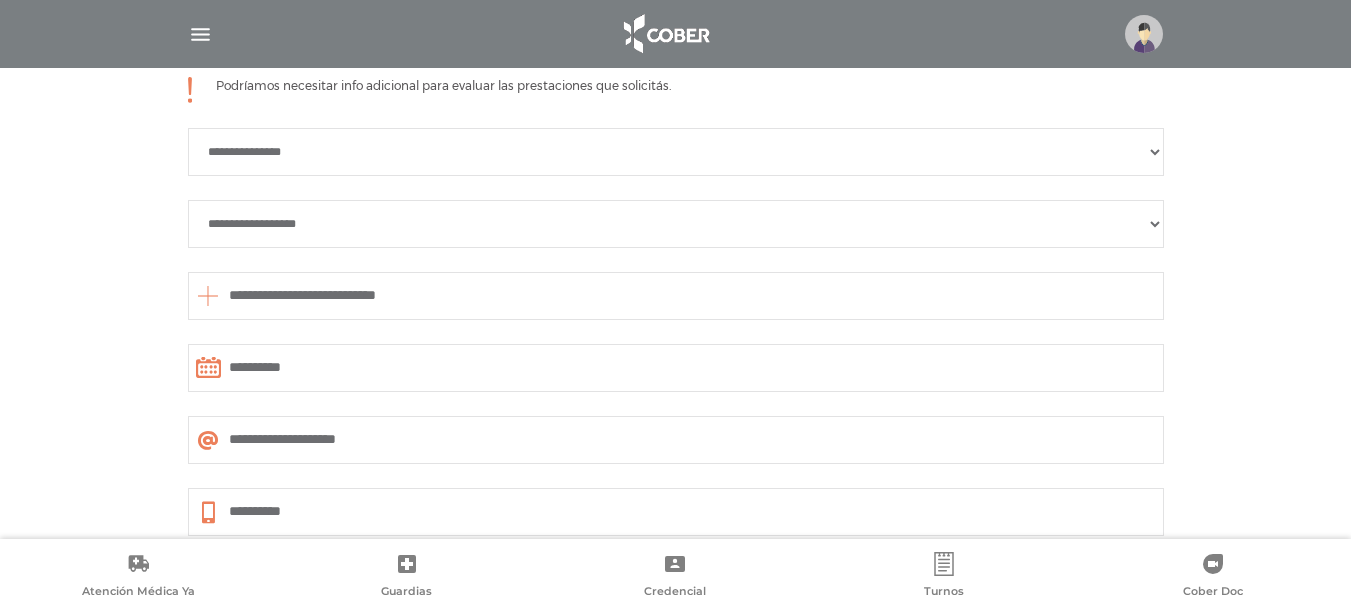scroll, scrollTop: 922, scrollLeft: 0, axis: vertical 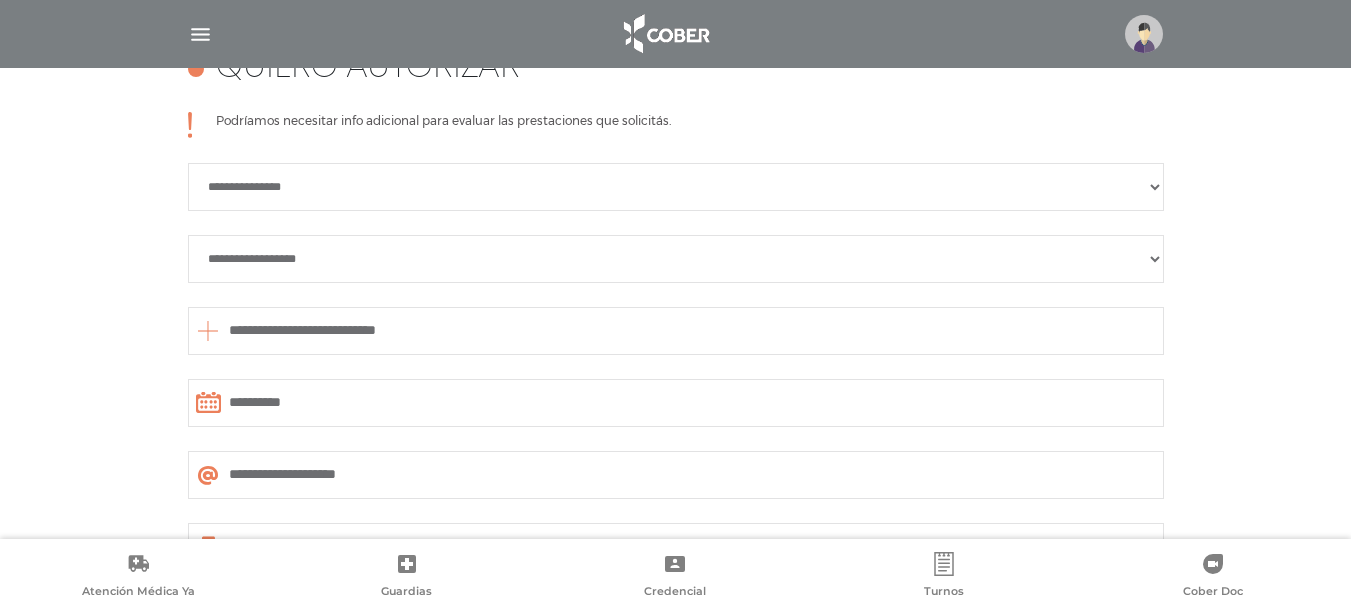 click on "**********" at bounding box center (676, 259) 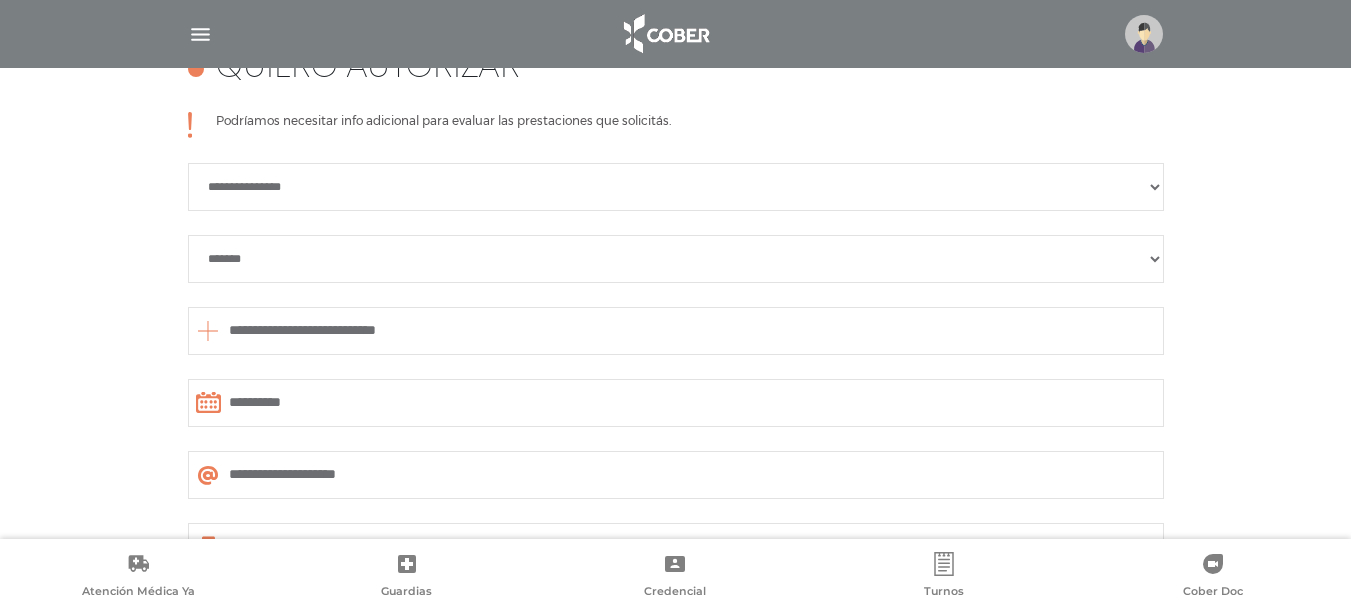 click on "**********" at bounding box center (676, 259) 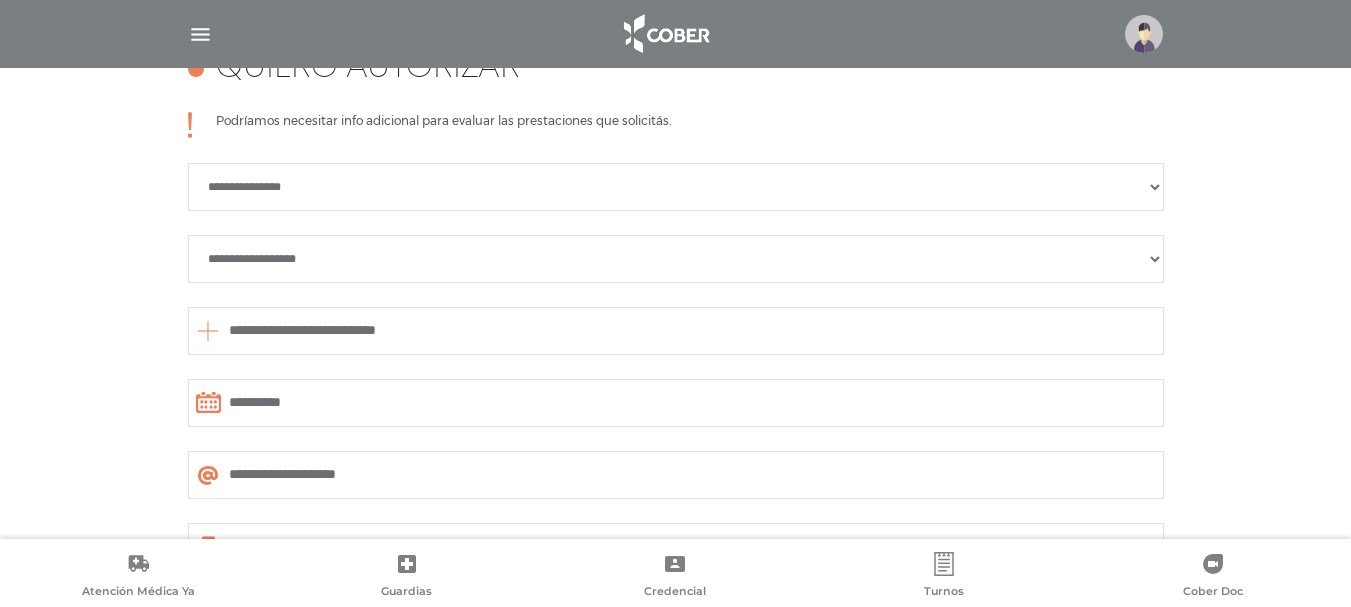 click on "**********" at bounding box center (676, 259) 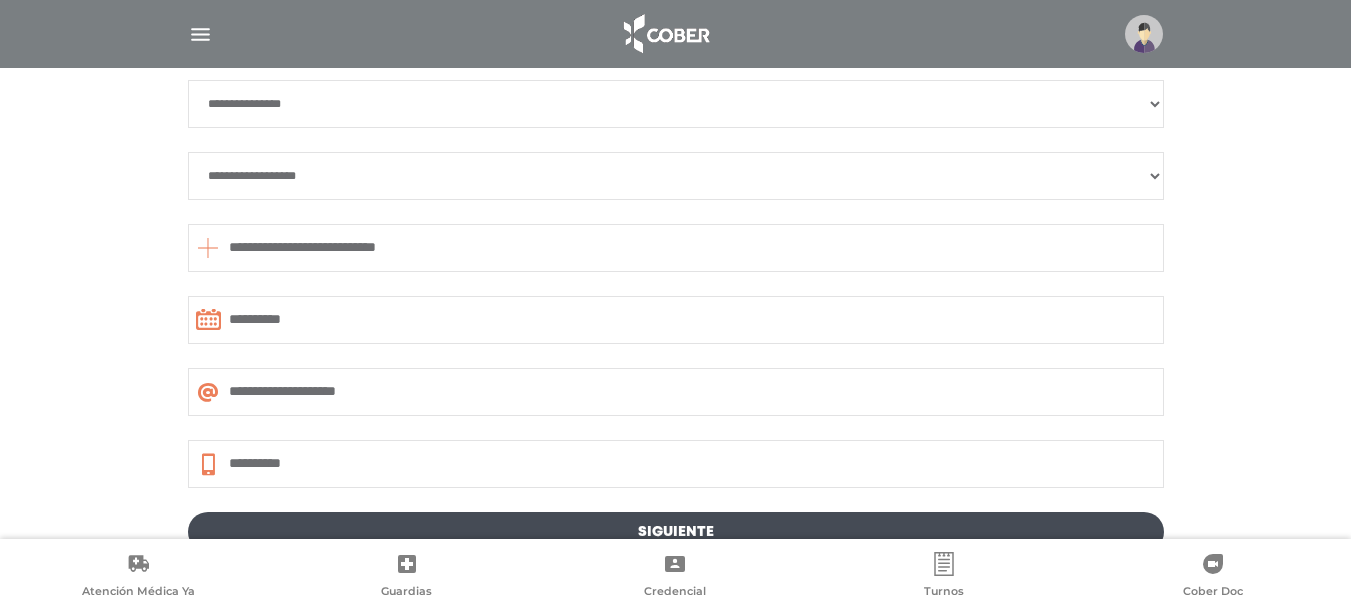 scroll, scrollTop: 1122, scrollLeft: 0, axis: vertical 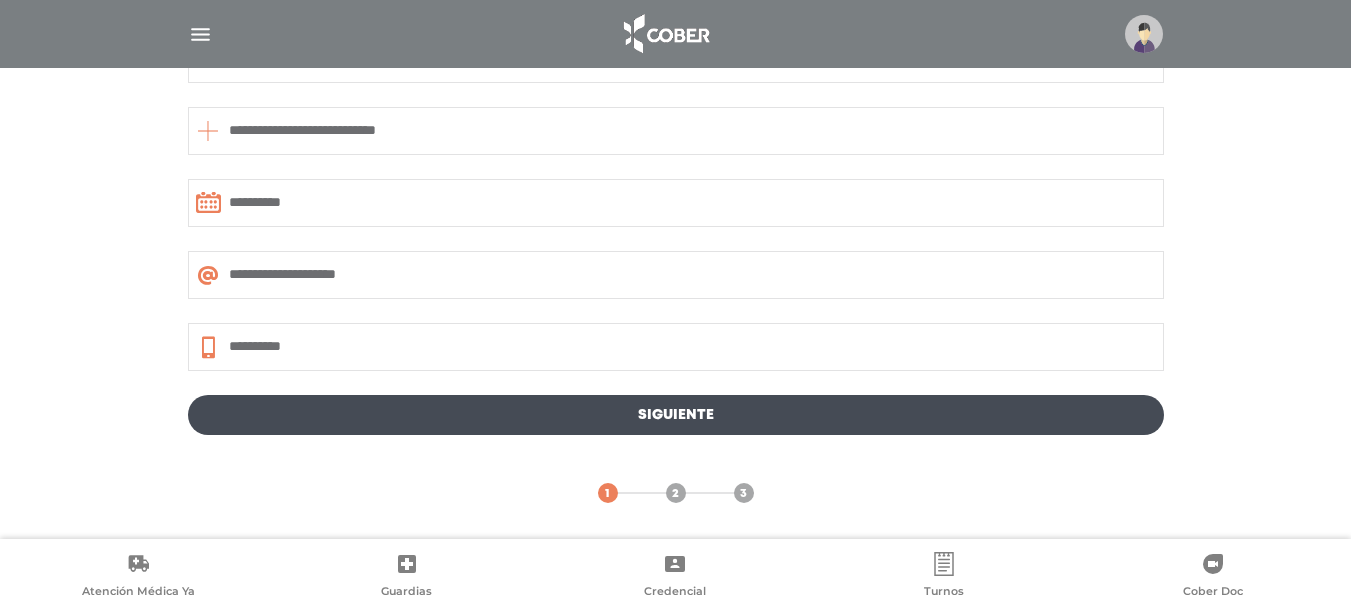 click on "Siguiente" at bounding box center (676, 415) 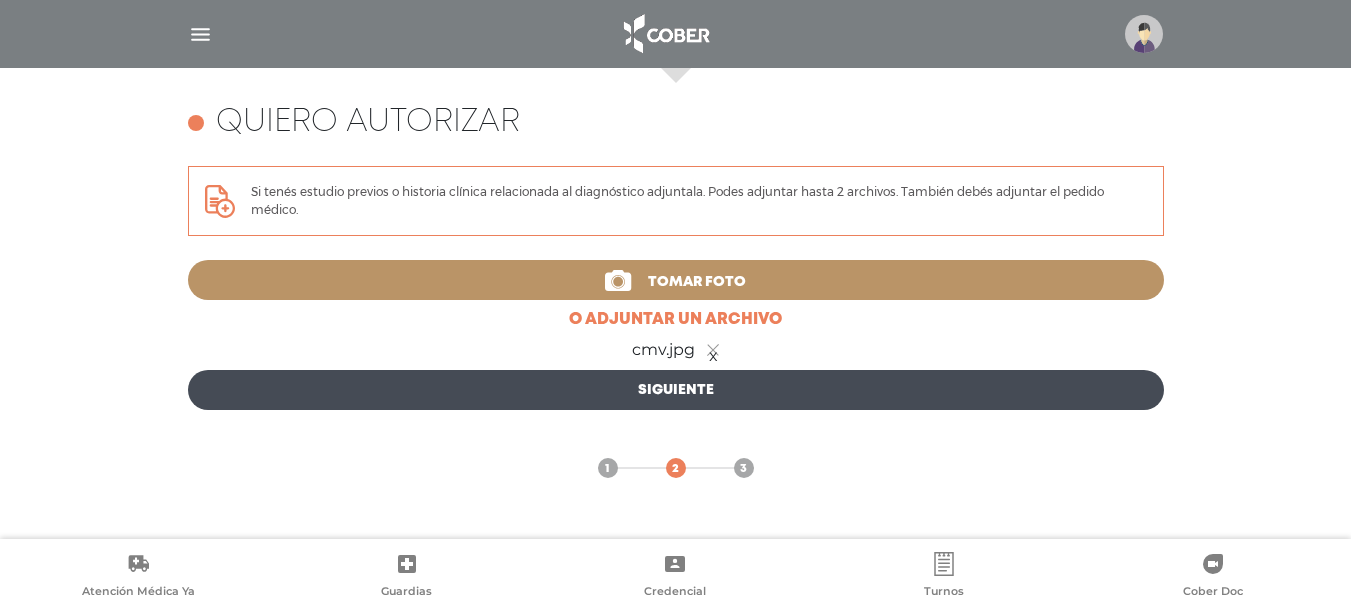 scroll, scrollTop: 843, scrollLeft: 0, axis: vertical 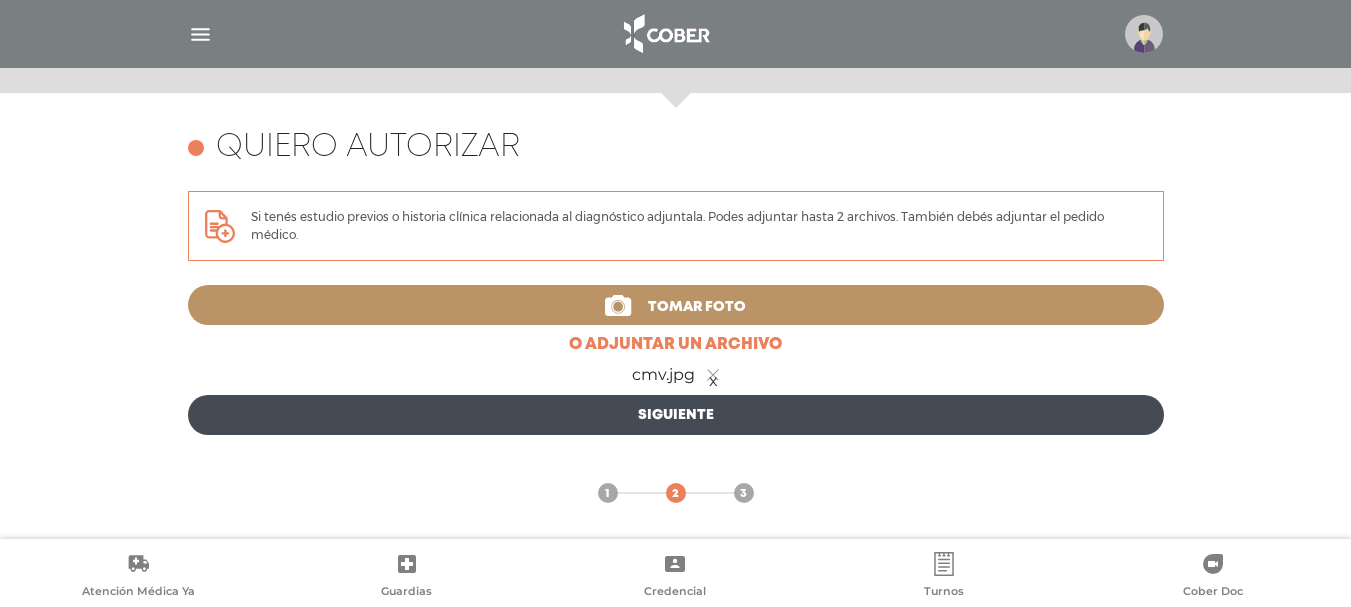 click on "cmv.jpg
x" at bounding box center [676, 375] 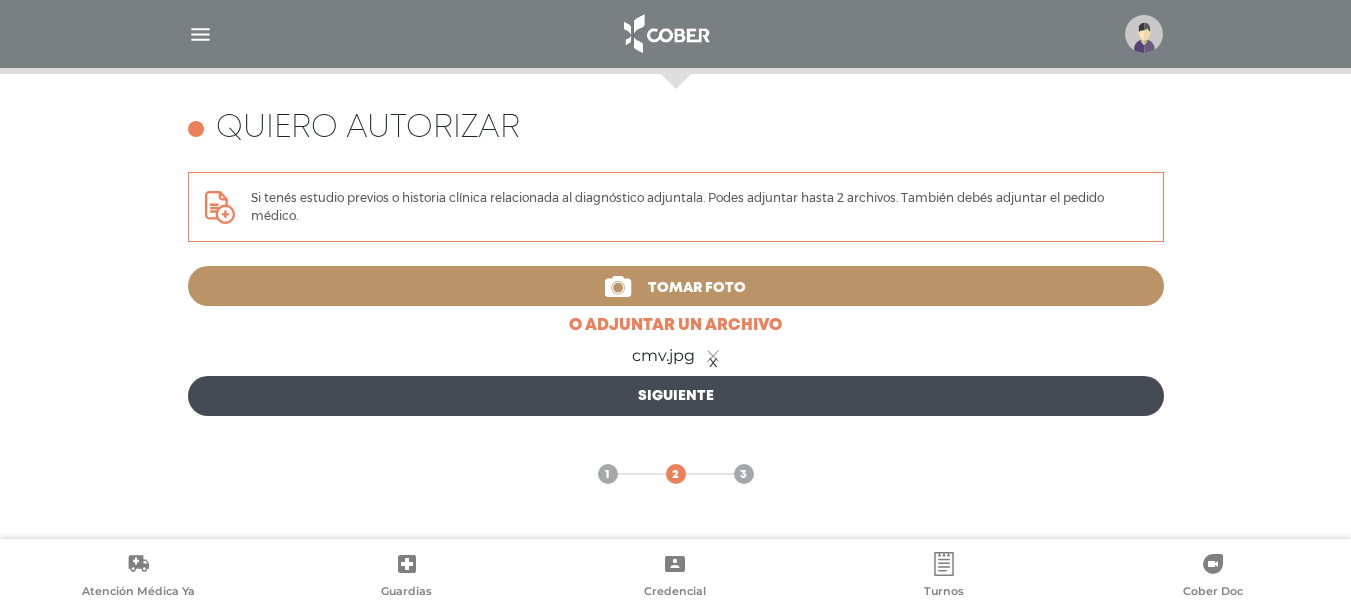 scroll, scrollTop: 868, scrollLeft: 0, axis: vertical 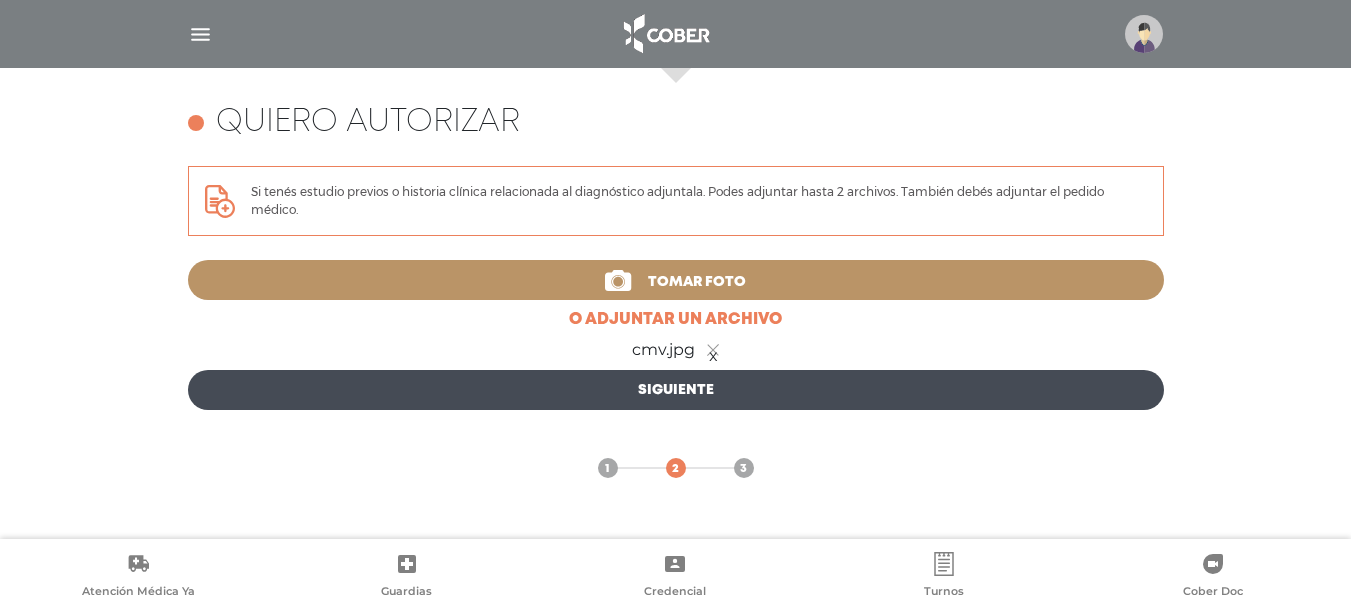 click on "Siguiente" at bounding box center (676, 390) 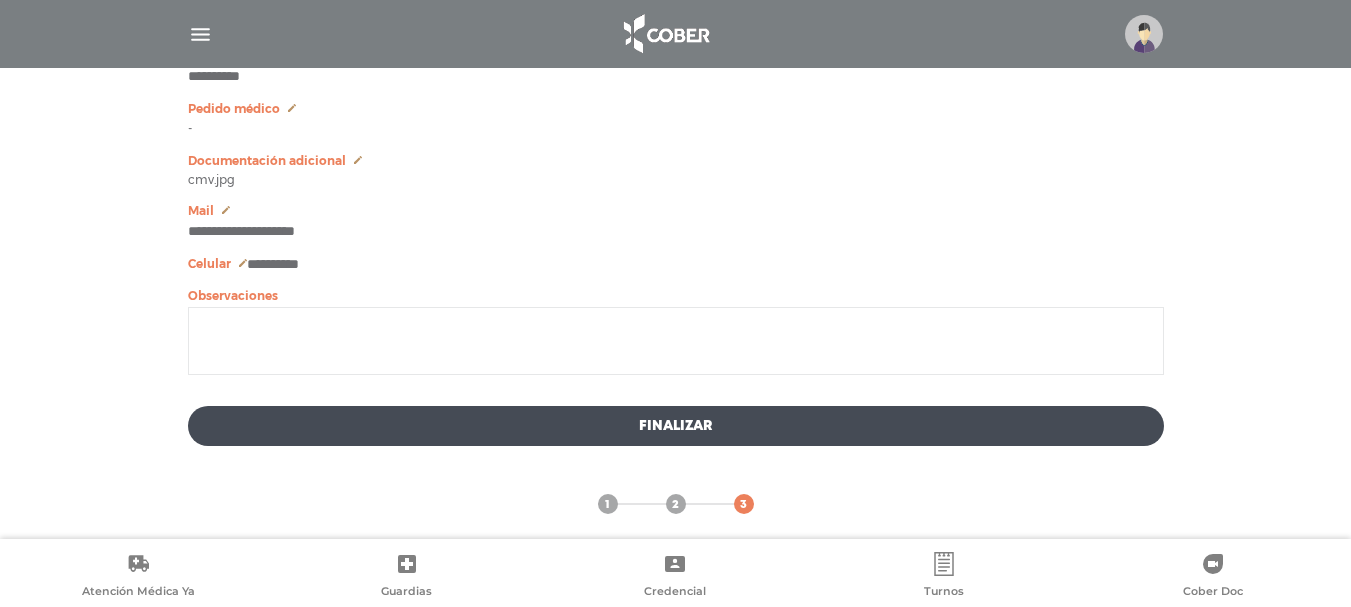scroll, scrollTop: 1236, scrollLeft: 0, axis: vertical 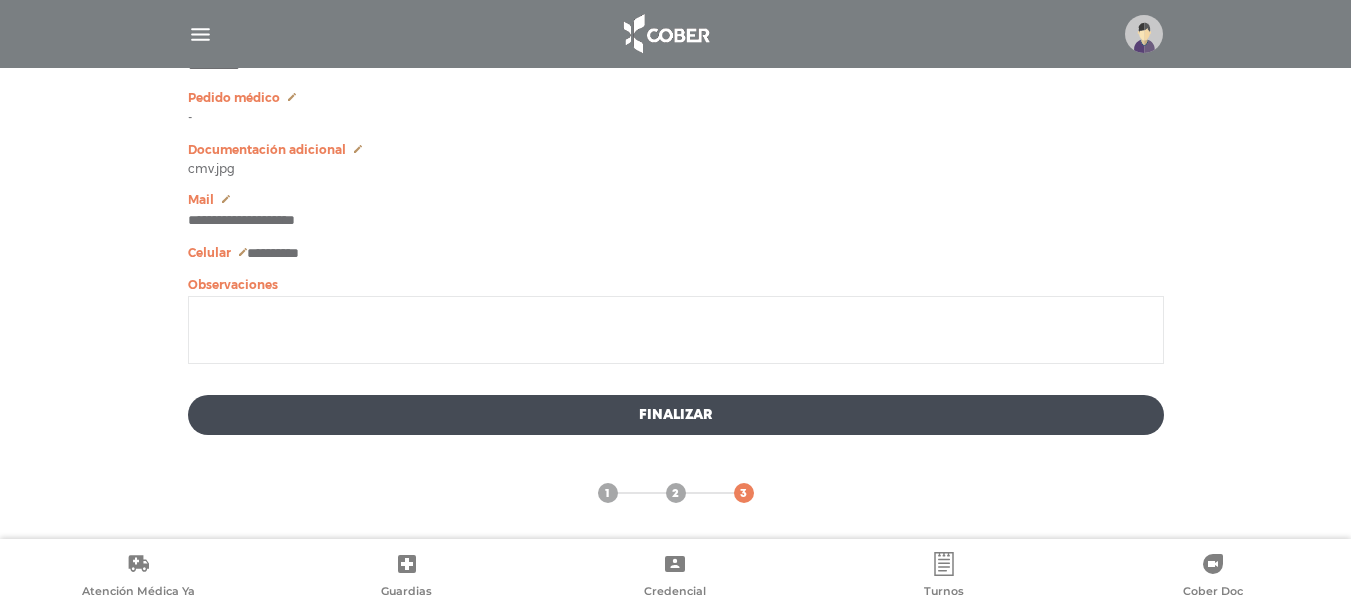 click on "Finalizar" at bounding box center (676, 415) 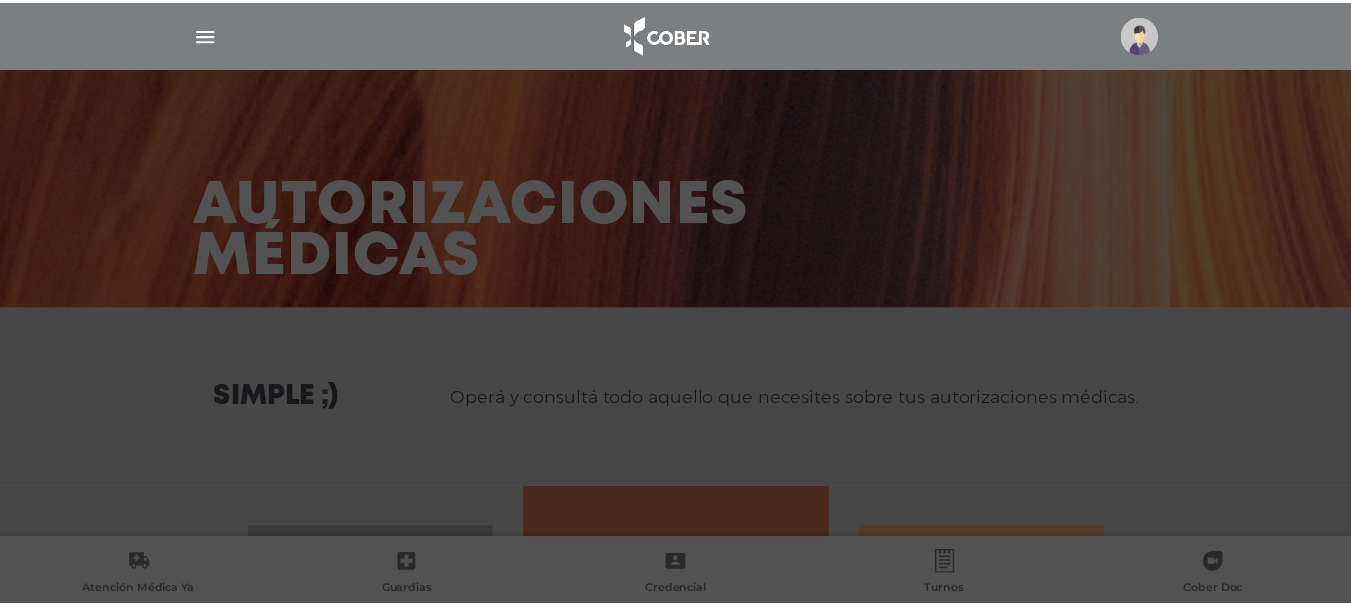 scroll, scrollTop: 0, scrollLeft: 0, axis: both 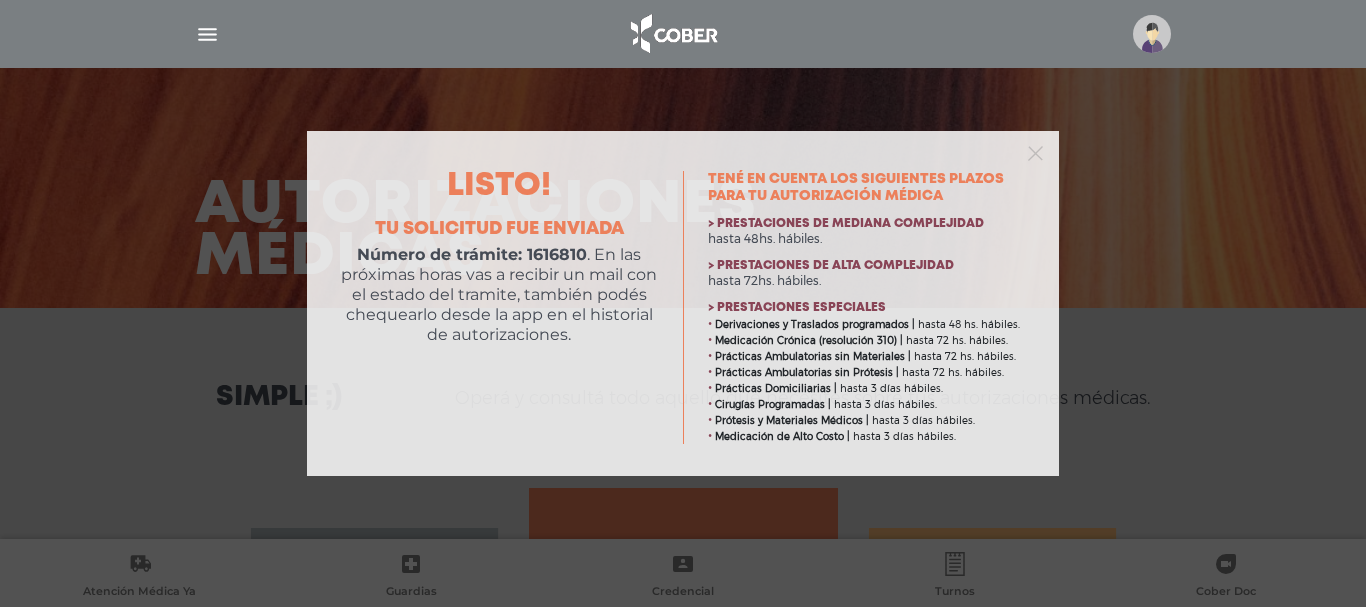 drag, startPoint x: 1056, startPoint y: 147, endPoint x: 1051, endPoint y: 156, distance: 10.29563 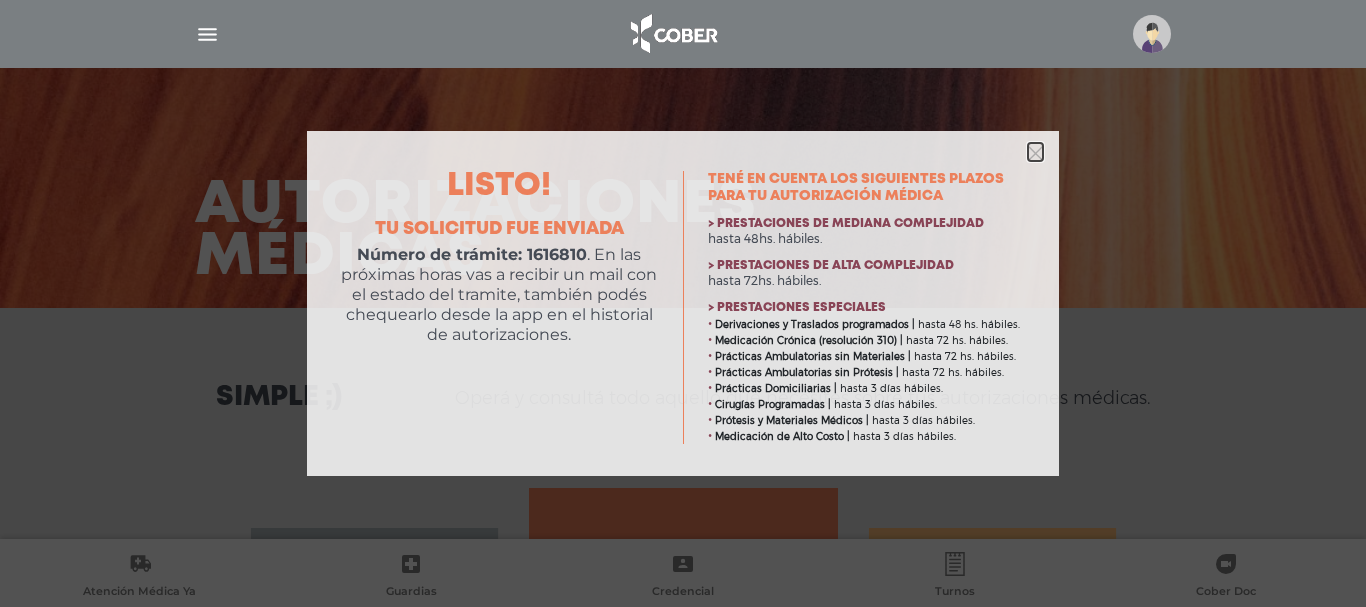 drag, startPoint x: 1035, startPoint y: 162, endPoint x: 1062, endPoint y: 156, distance: 27.658634 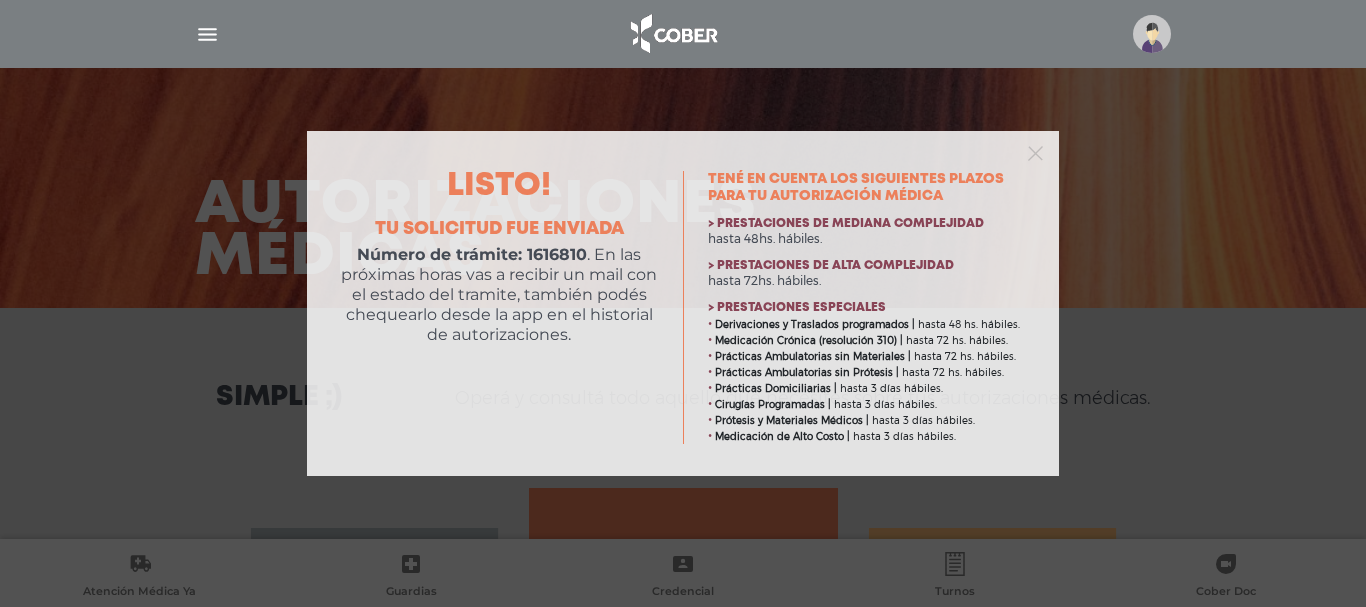 click on "Listo!
Tu solicitud fue enviada
Número de trámite: 1616810 .  En las próximas horas vas a recibir un mail con el estado del tramite, también podés chequearlo desde la app en el historial de autorizaciones.
Consultá plazos estimados
Tené en cuenta los siguientes plazos para tu autorización médica
> Prestaciones de mediana complejidad
hasta 48hs. hábiles." at bounding box center [683, 303] 